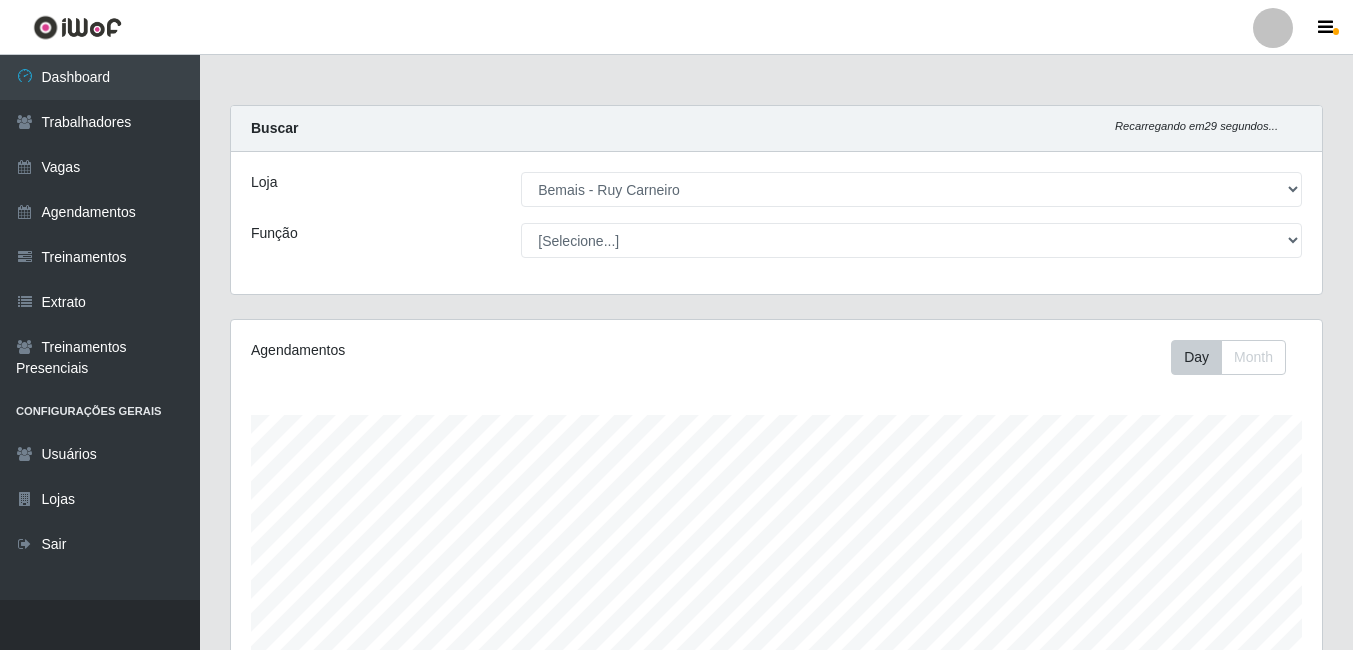 select on "230" 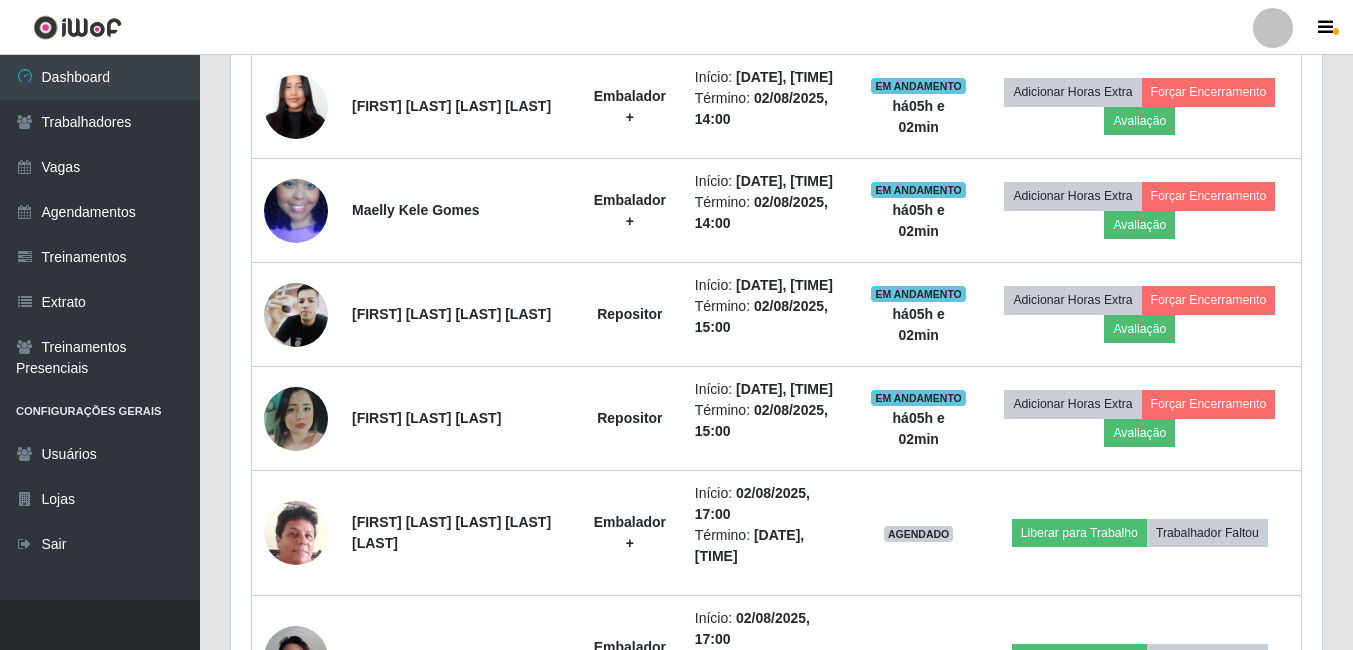scroll, scrollTop: 822, scrollLeft: 0, axis: vertical 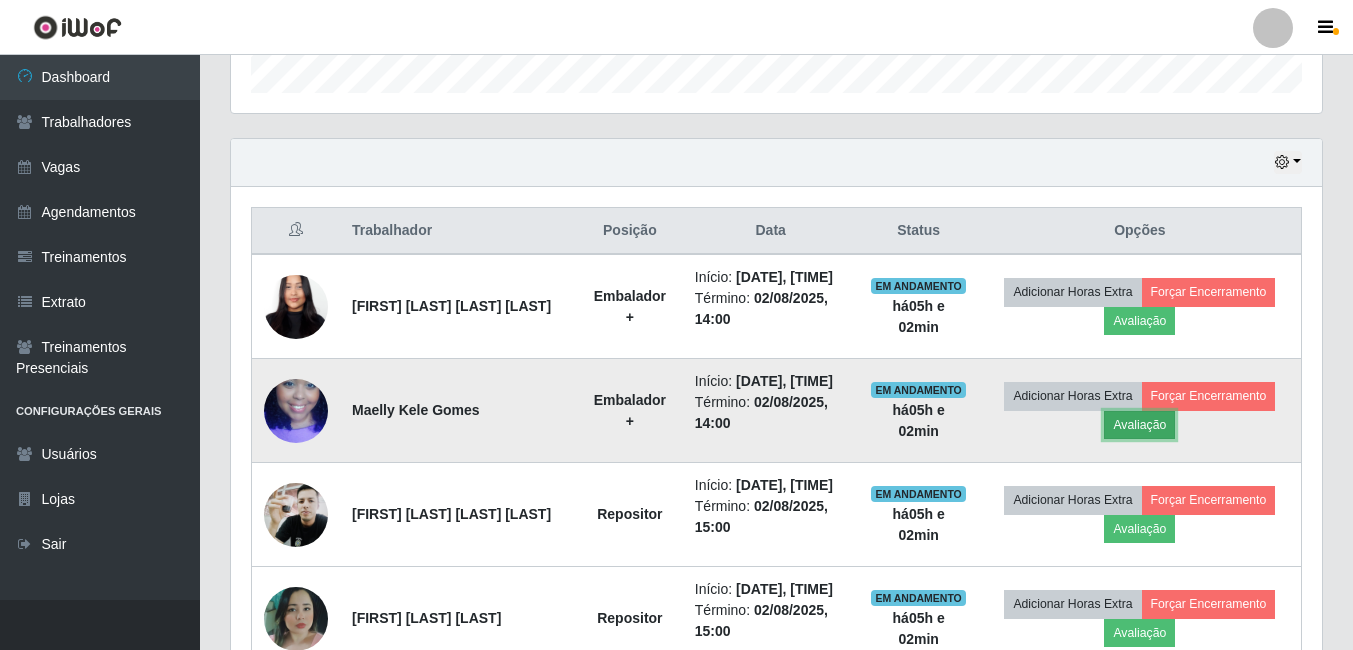 click on "Avaliação" at bounding box center [1139, 425] 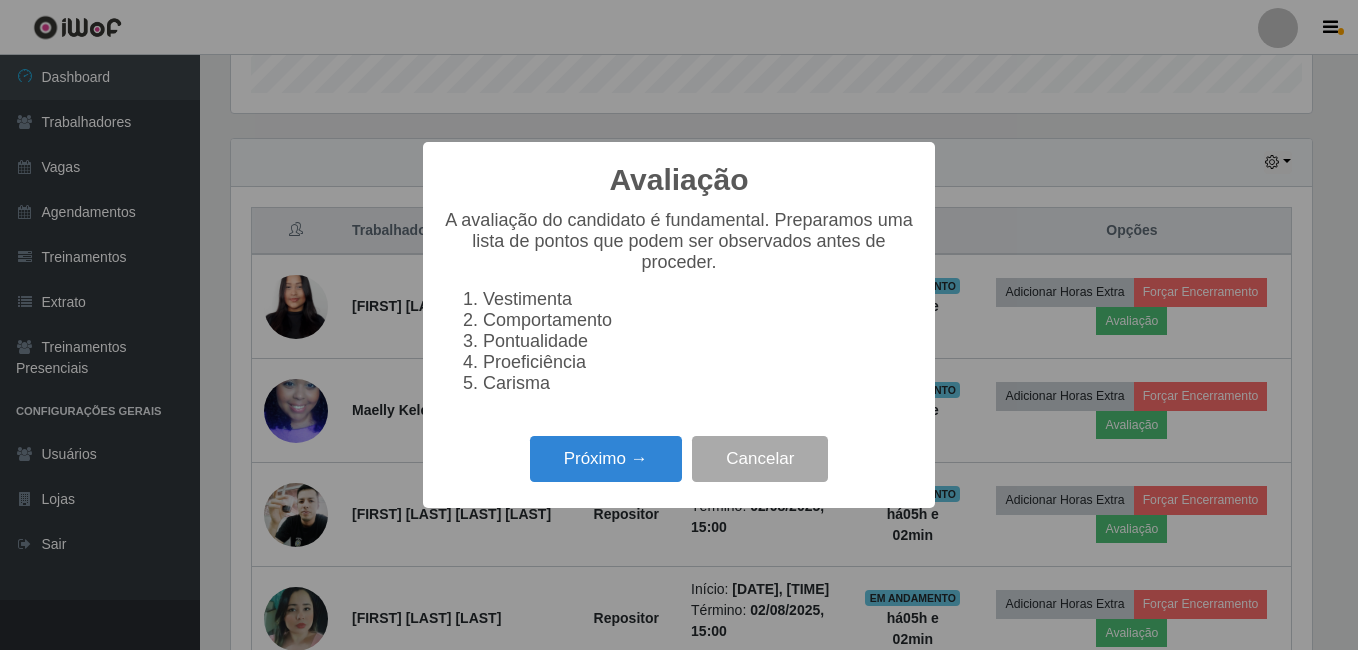 scroll, scrollTop: 999585, scrollLeft: 998919, axis: both 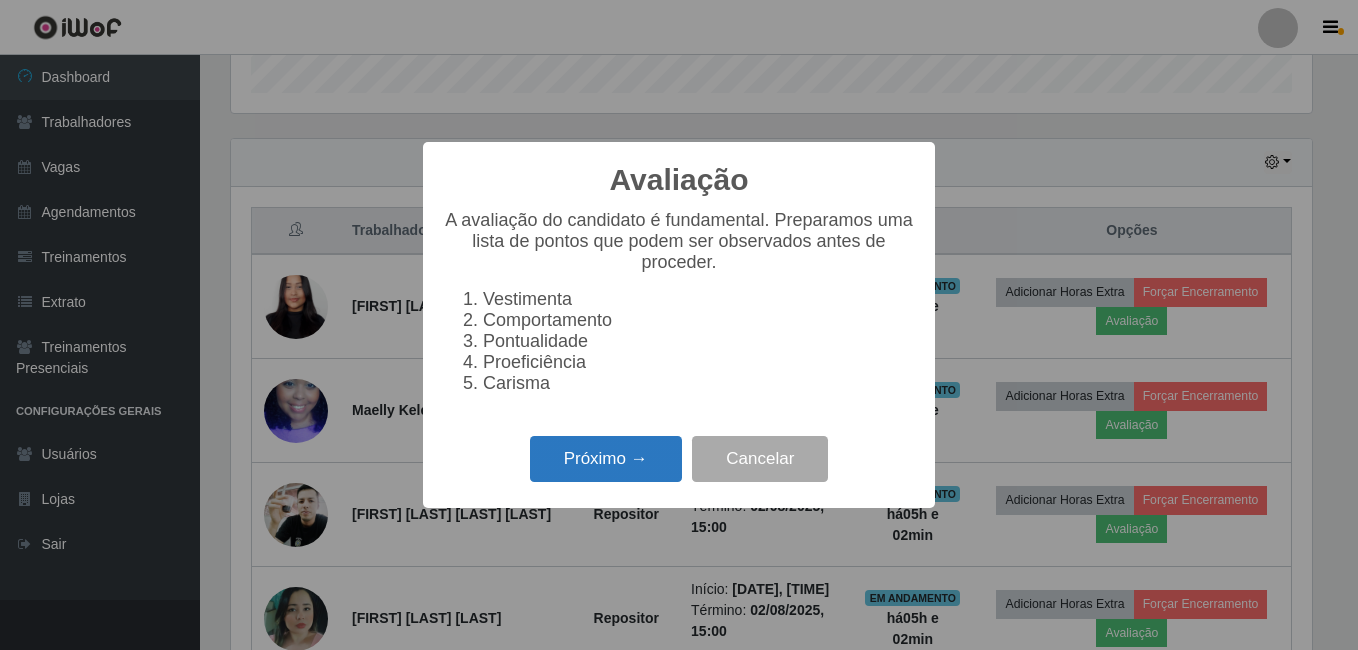click on "Próximo →" at bounding box center (606, 459) 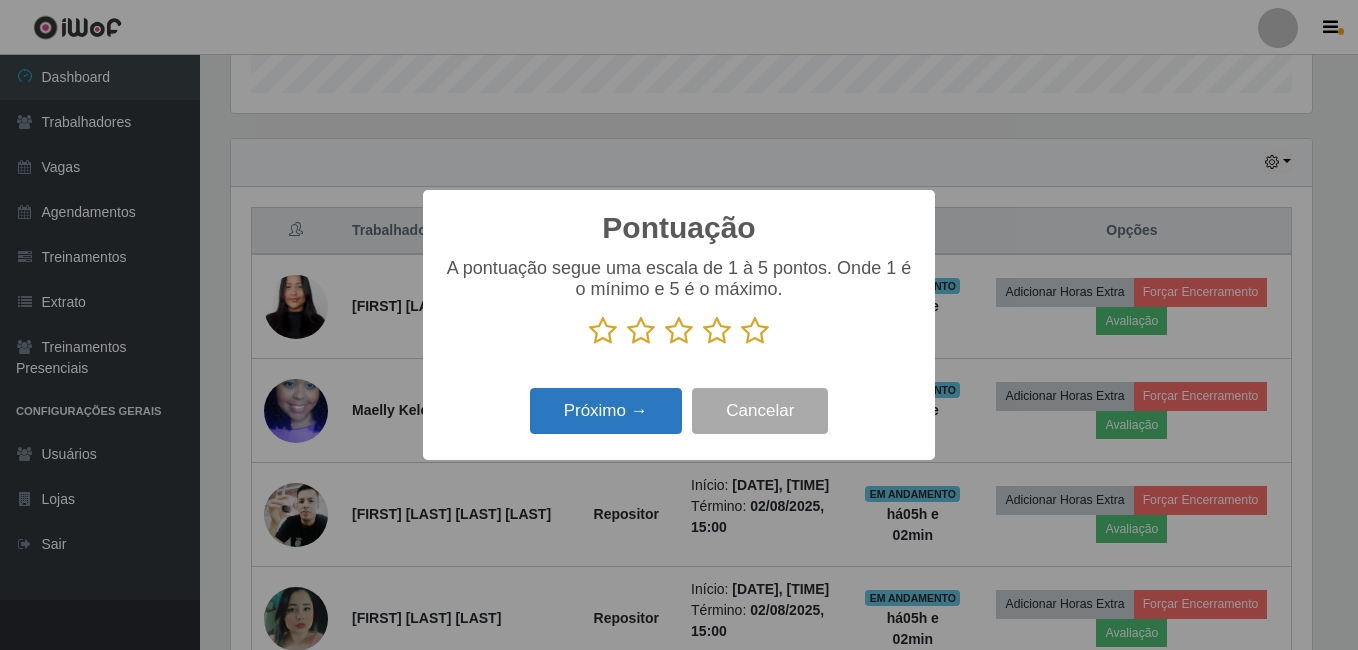 drag, startPoint x: 757, startPoint y: 330, endPoint x: 657, endPoint y: 409, distance: 127.440186 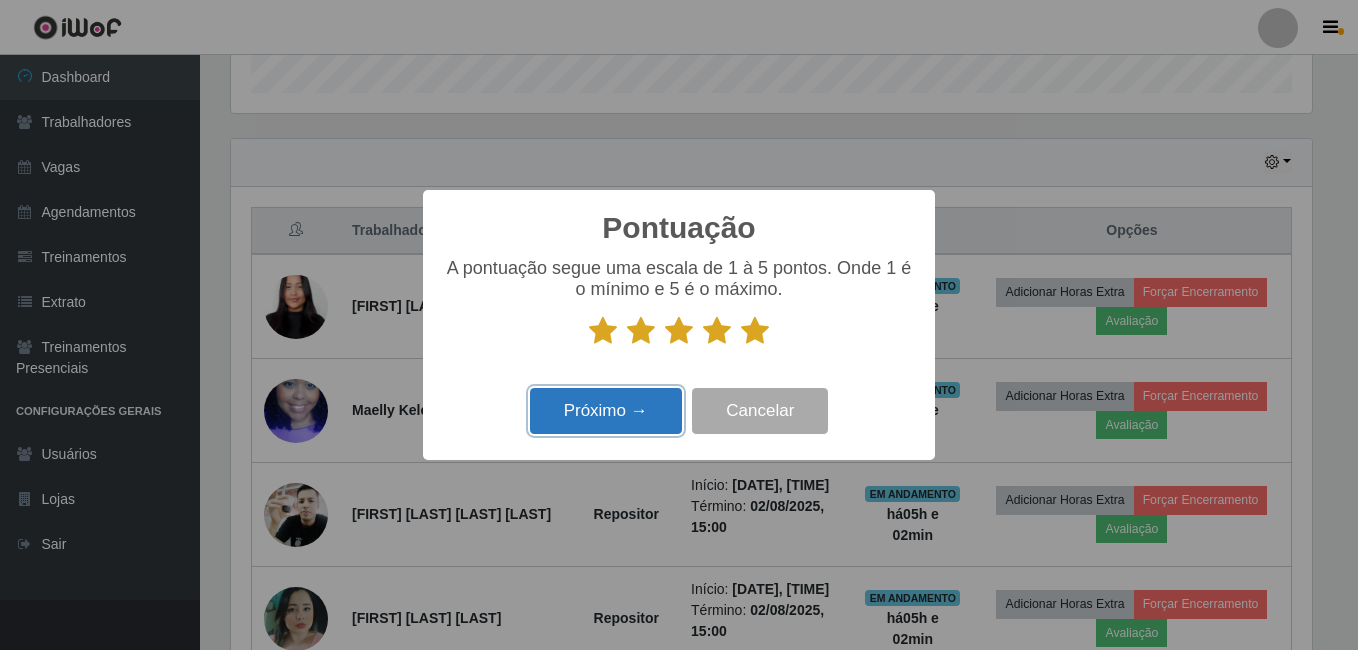 click on "Próximo →" at bounding box center [606, 411] 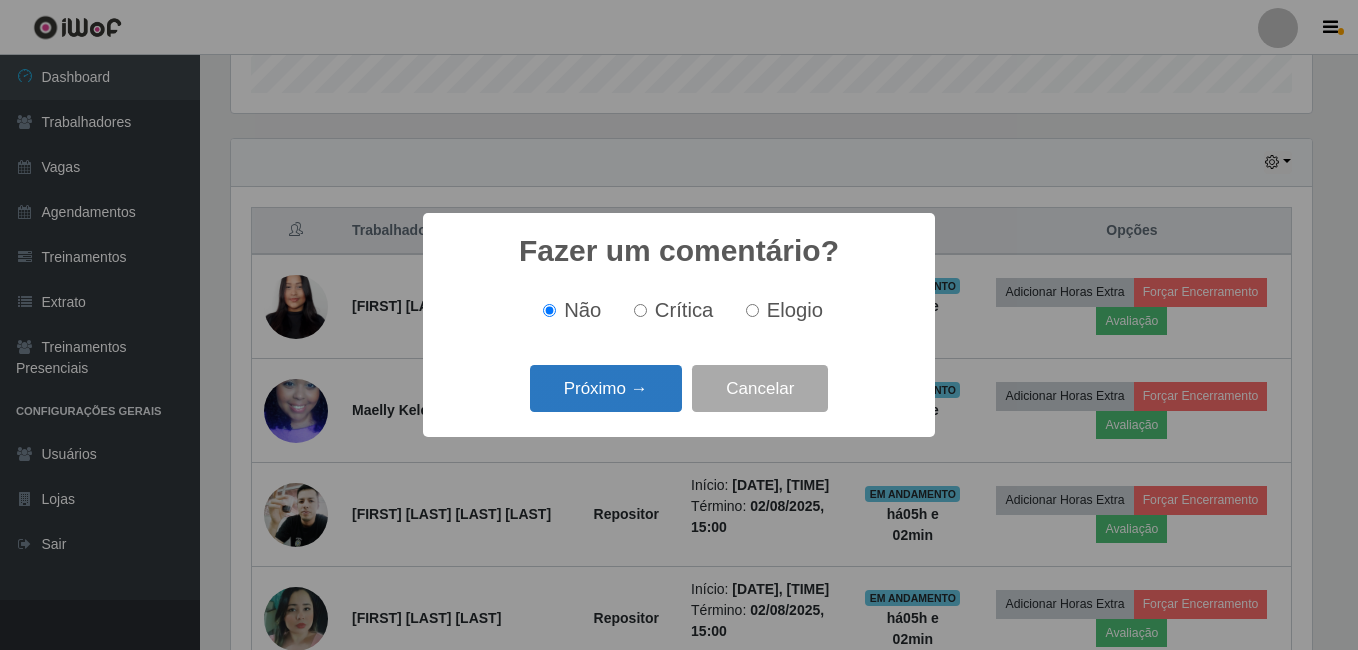 click on "Próximo →" at bounding box center [606, 388] 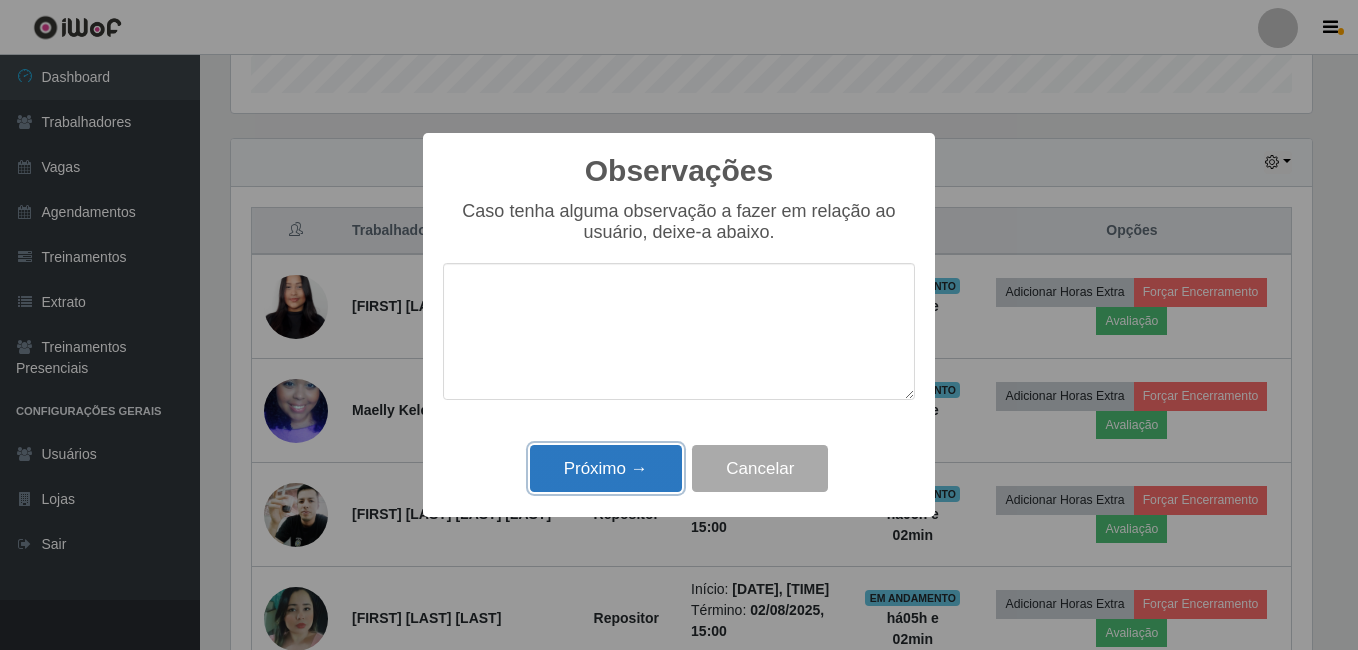 click on "Próximo →" at bounding box center [606, 468] 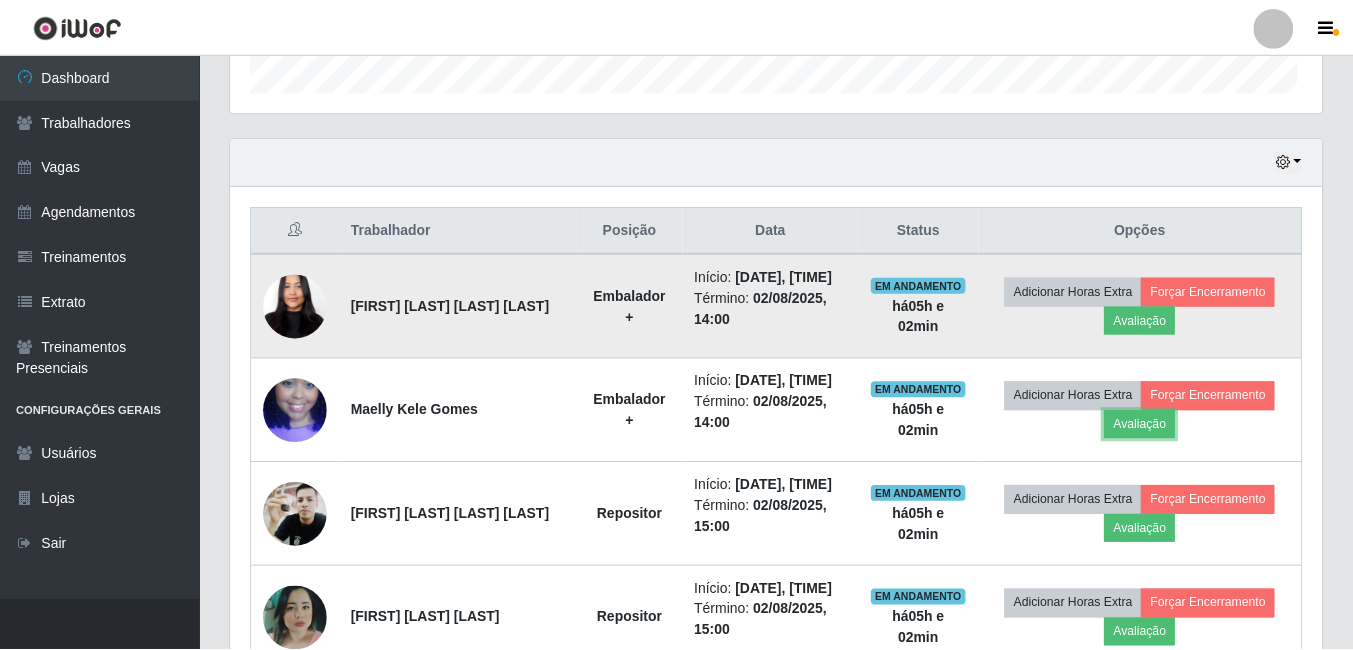 scroll, scrollTop: 999585, scrollLeft: 998909, axis: both 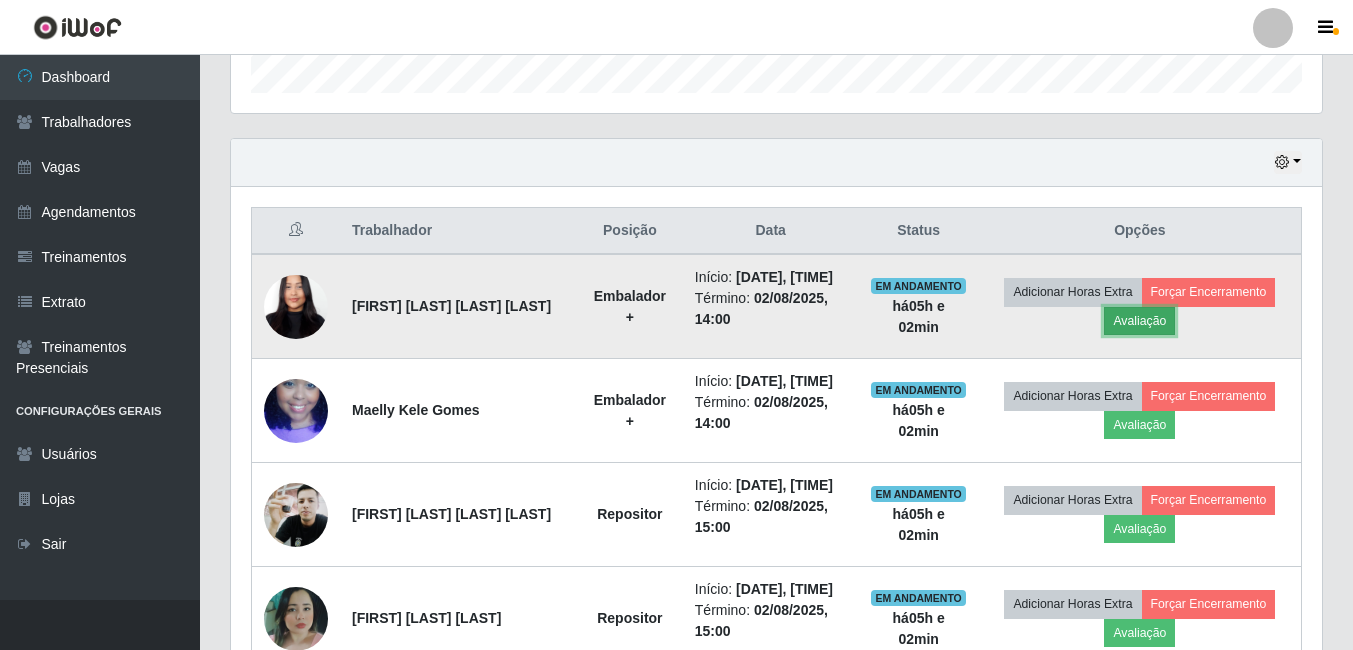 click on "Avaliação" at bounding box center [1139, 321] 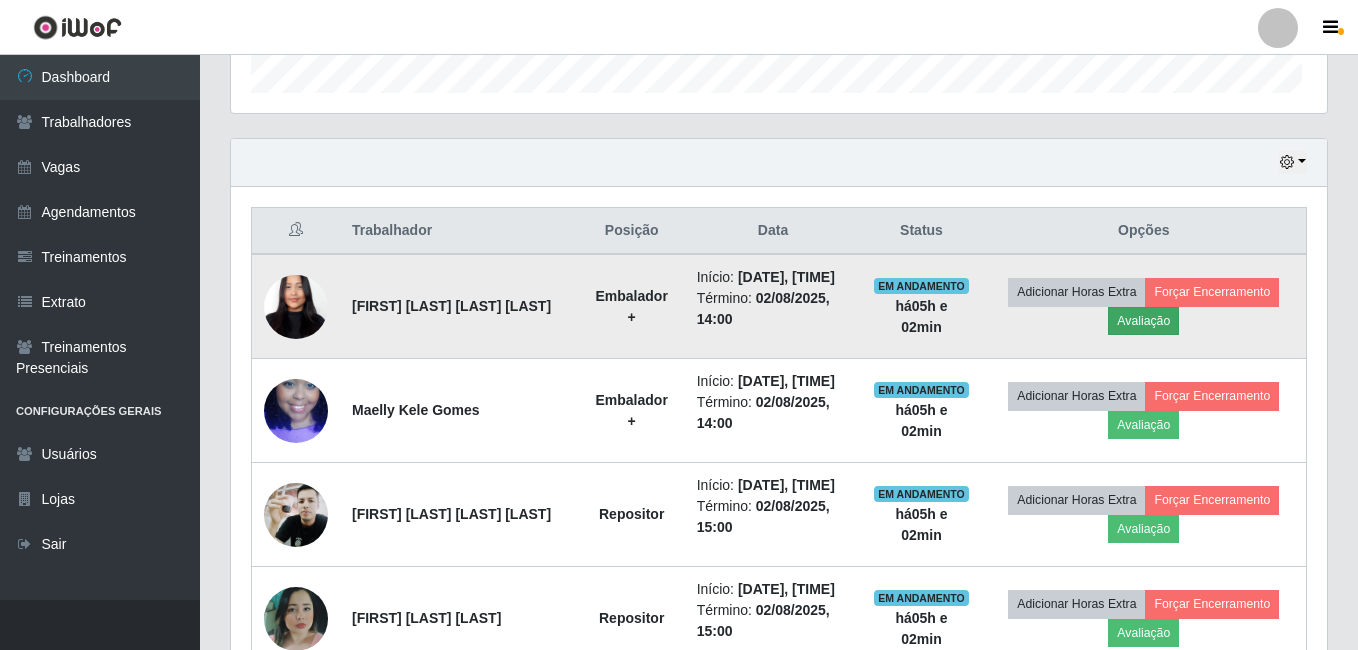 scroll, scrollTop: 999585, scrollLeft: 998919, axis: both 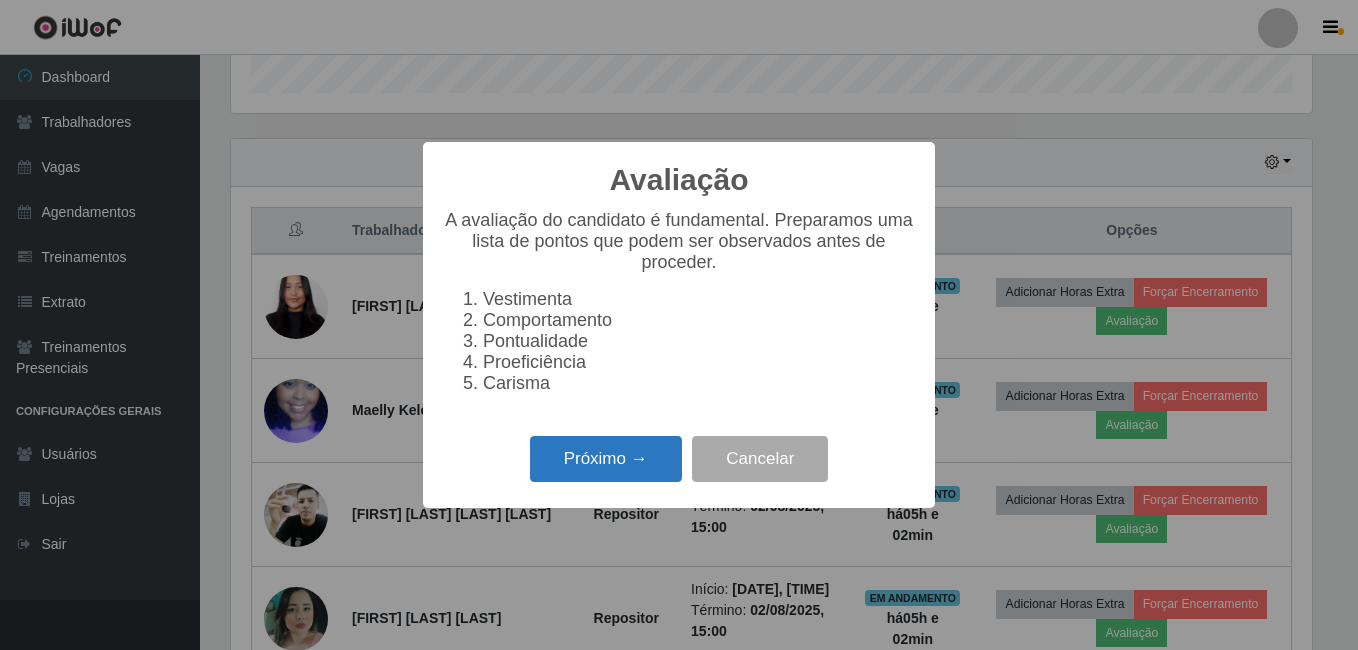 click on "Próximo →" at bounding box center [606, 459] 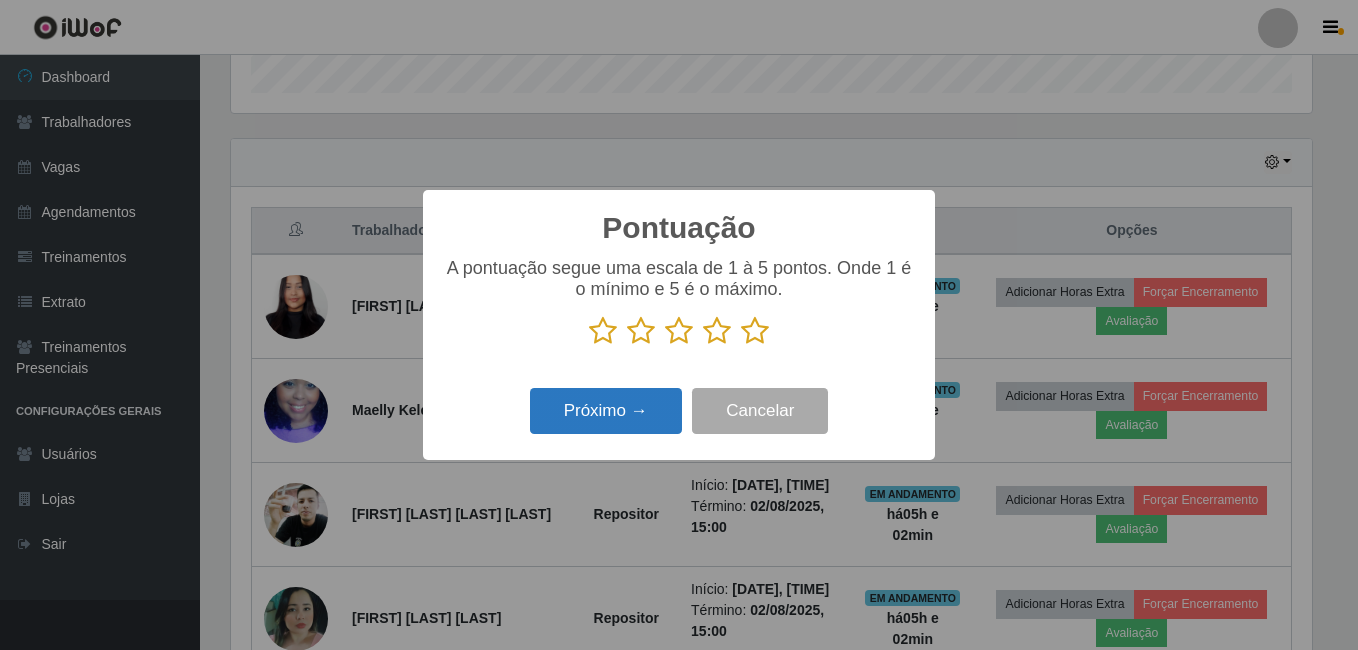 scroll, scrollTop: 999585, scrollLeft: 998919, axis: both 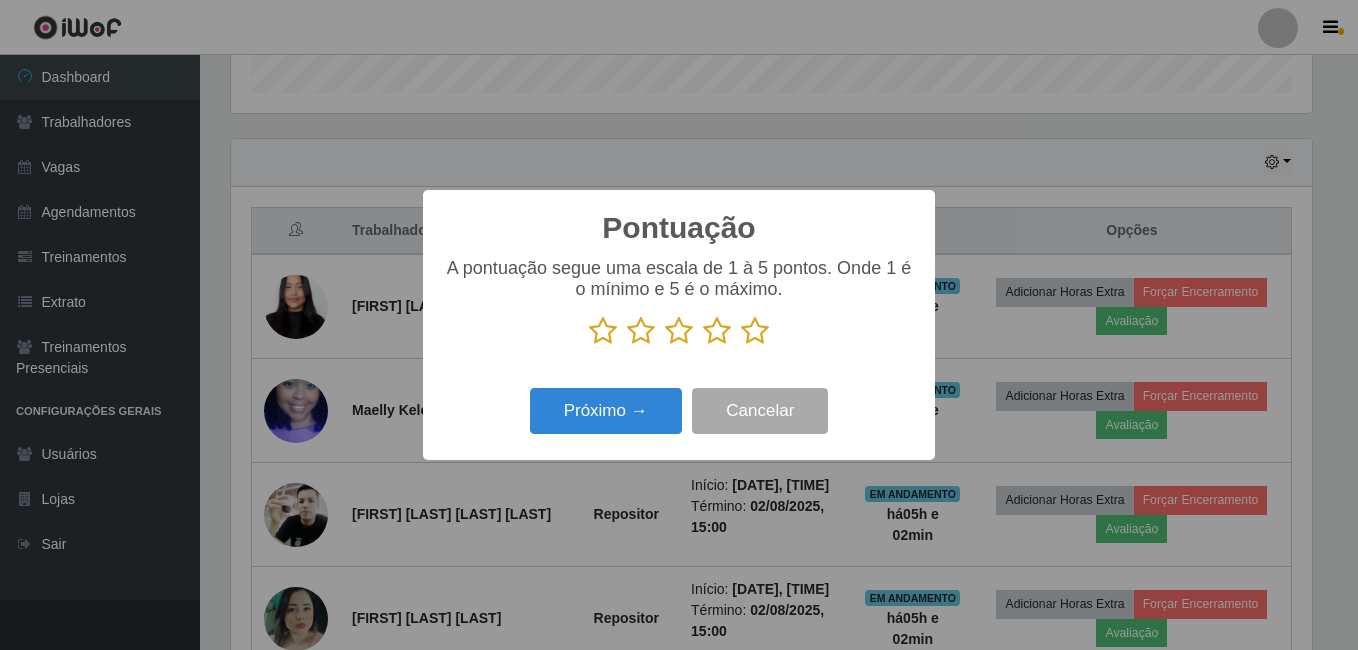 click at bounding box center (755, 331) 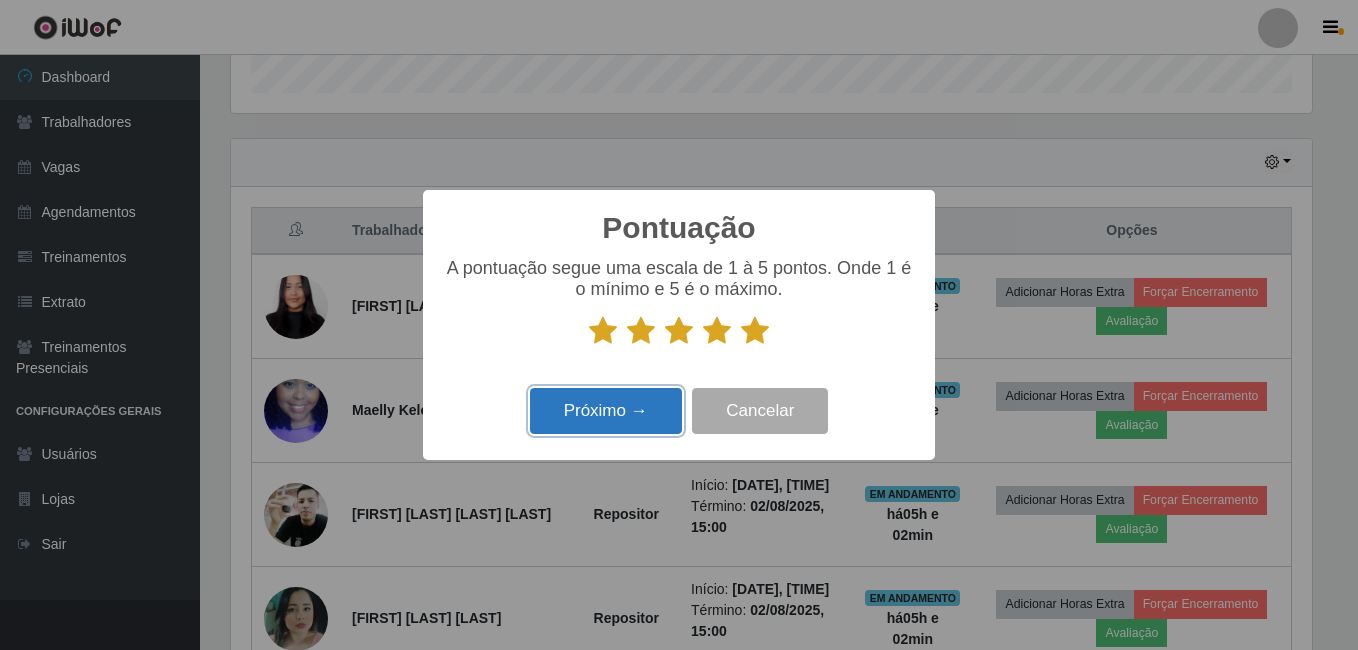 click on "Próximo →" at bounding box center (606, 411) 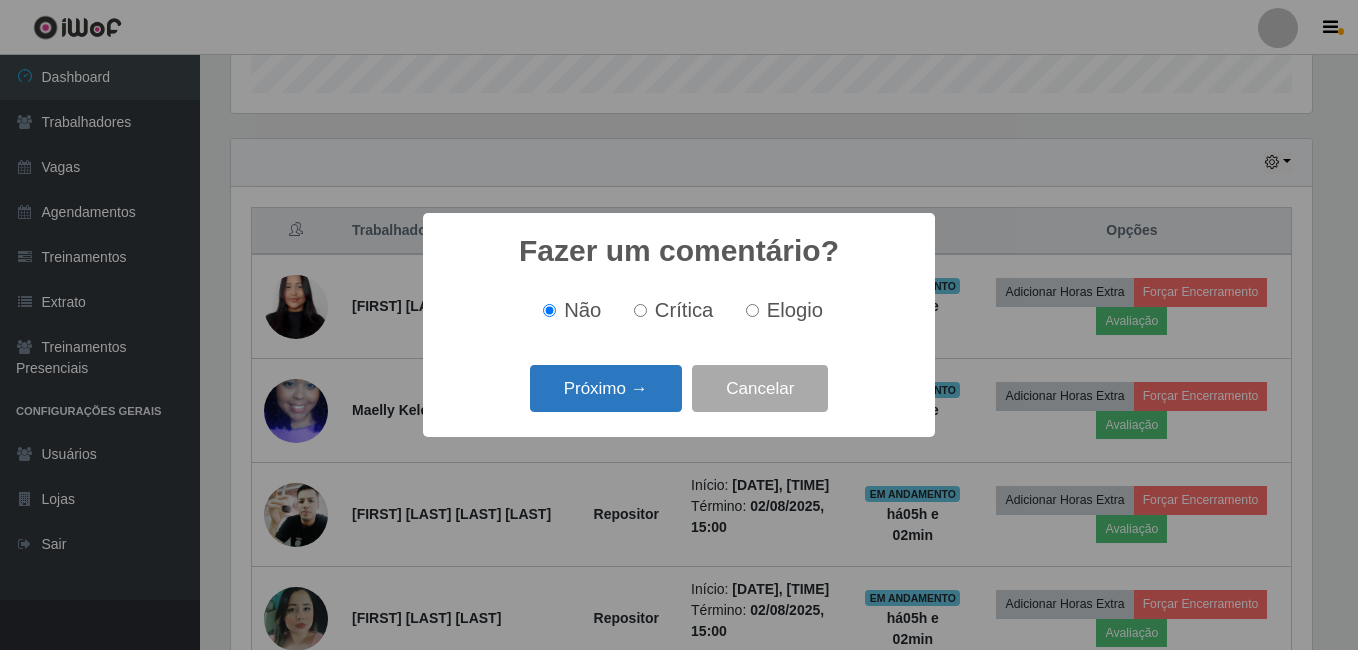 drag, startPoint x: 571, startPoint y: 416, endPoint x: 564, endPoint y: 381, distance: 35.69314 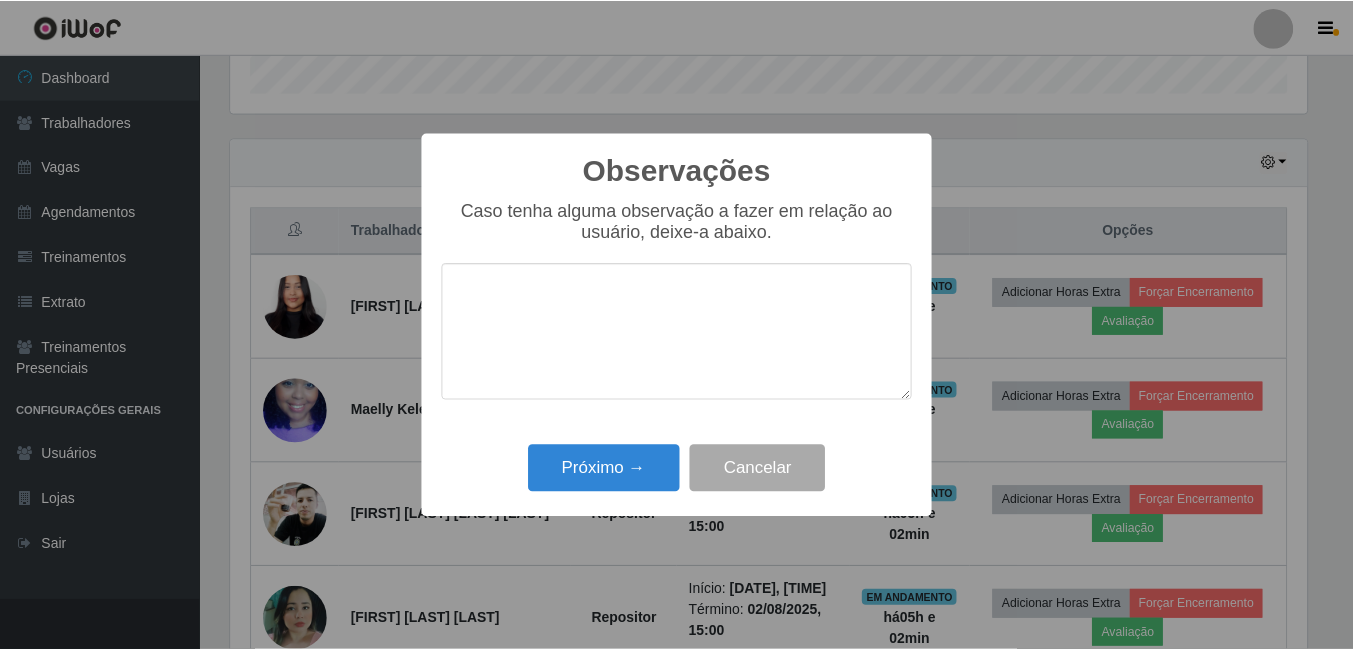 scroll, scrollTop: 999585, scrollLeft: 998919, axis: both 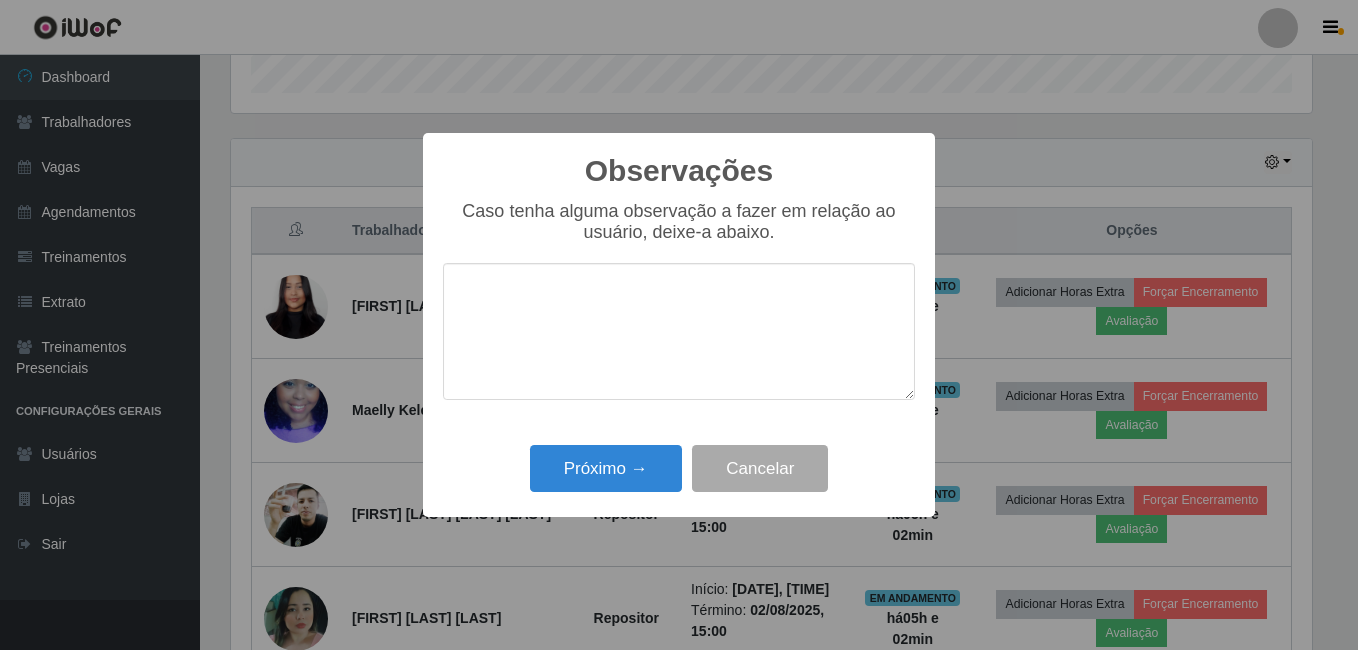 click on "Observações × Caso tenha alguma observação a fazer em relação ao usuário, deixe-a abaixo. Próximo → Cancelar" at bounding box center [679, 325] 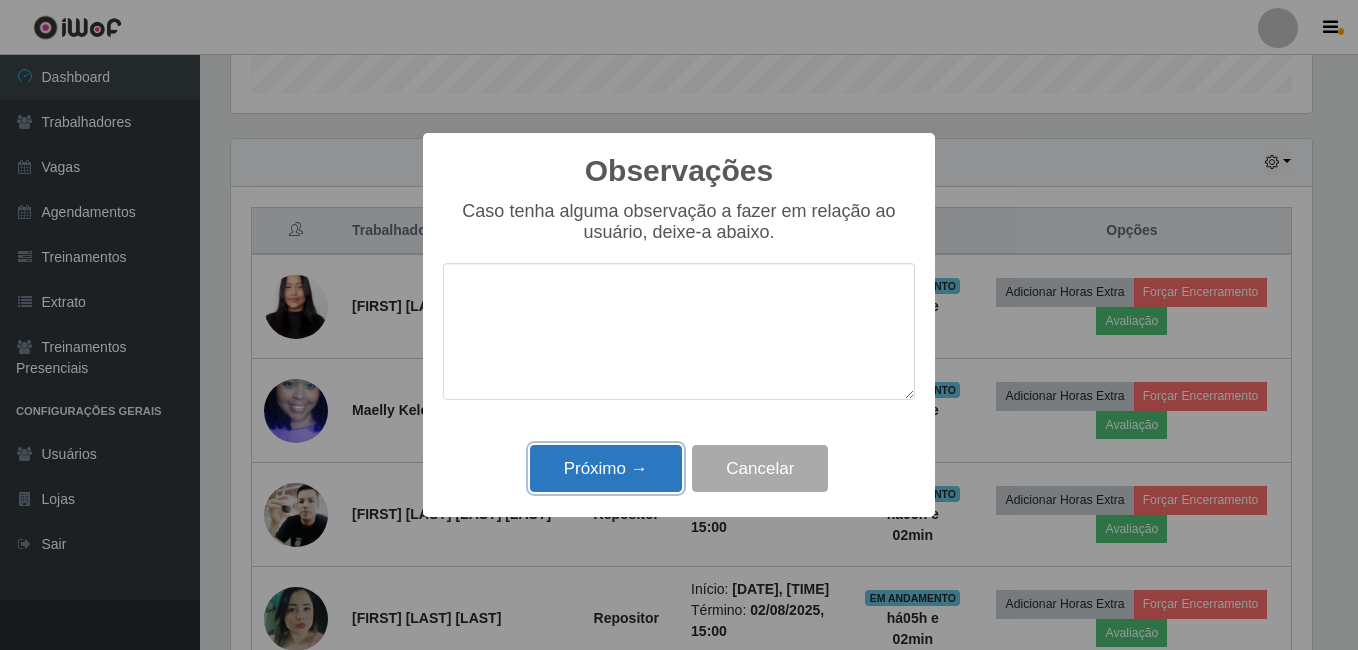 click on "Próximo →" at bounding box center [606, 468] 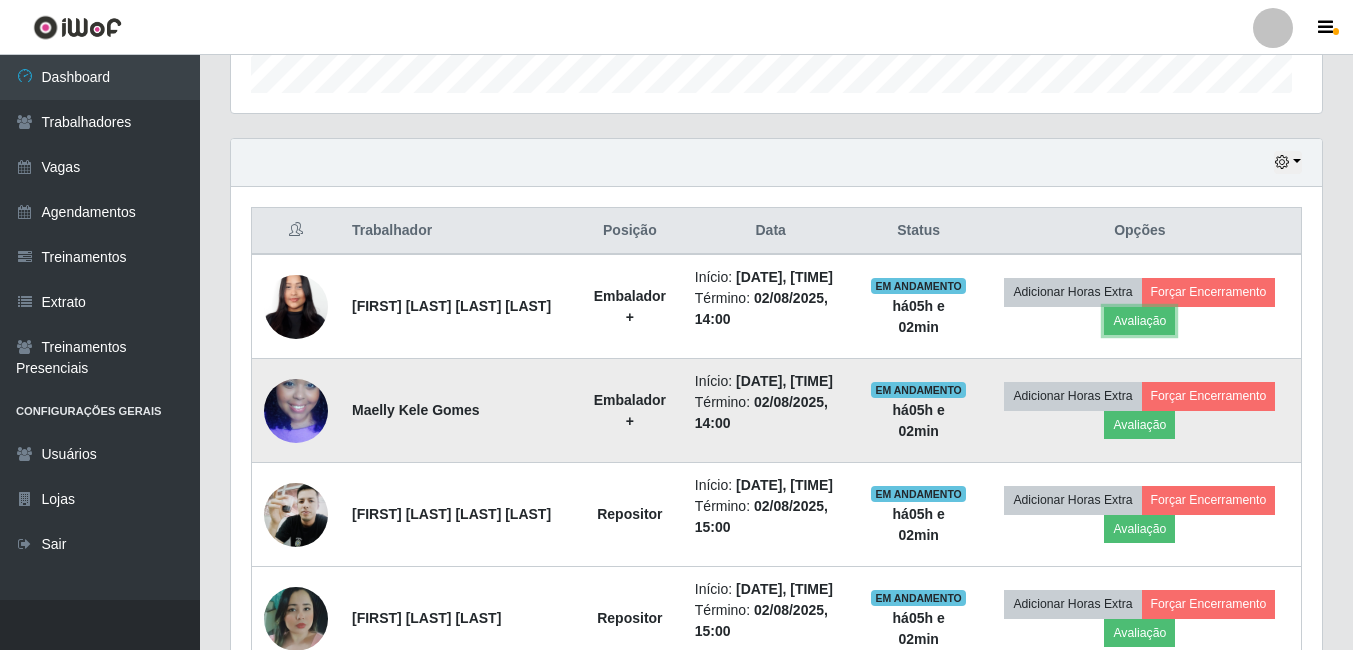scroll, scrollTop: 999585, scrollLeft: 998909, axis: both 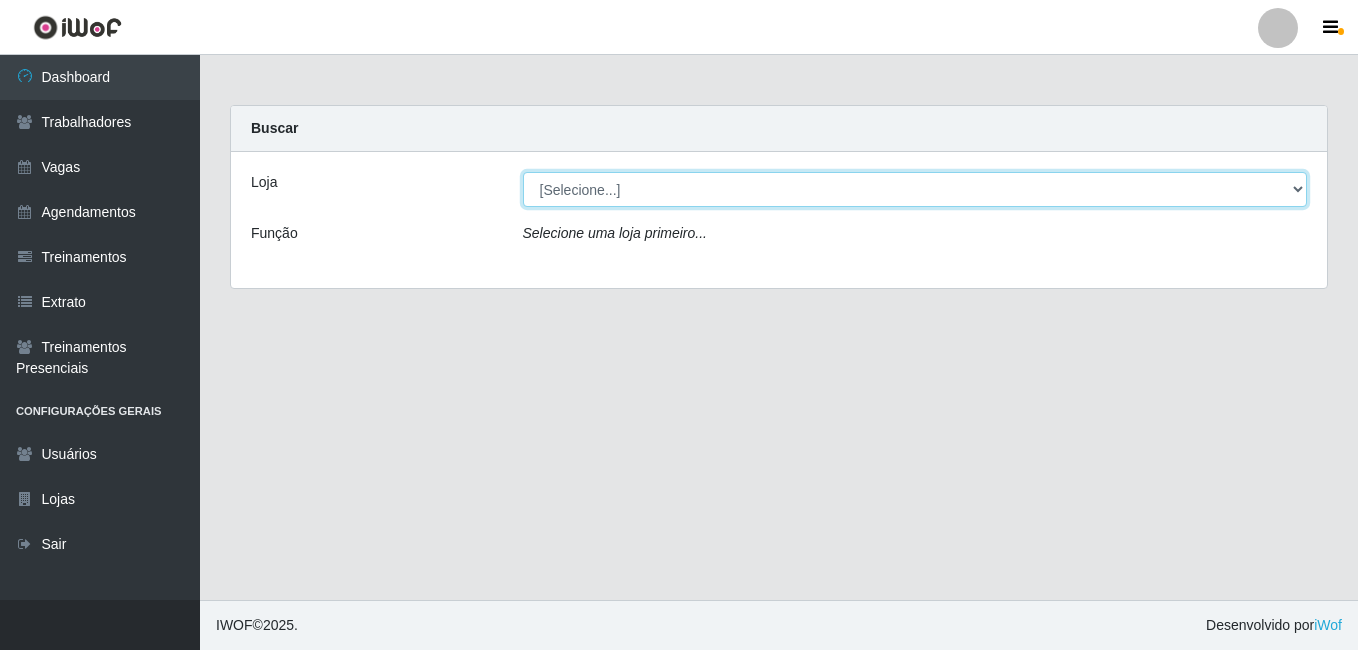 click on "[Selecione...] Bemais - Ruy Carneiro" at bounding box center (915, 189) 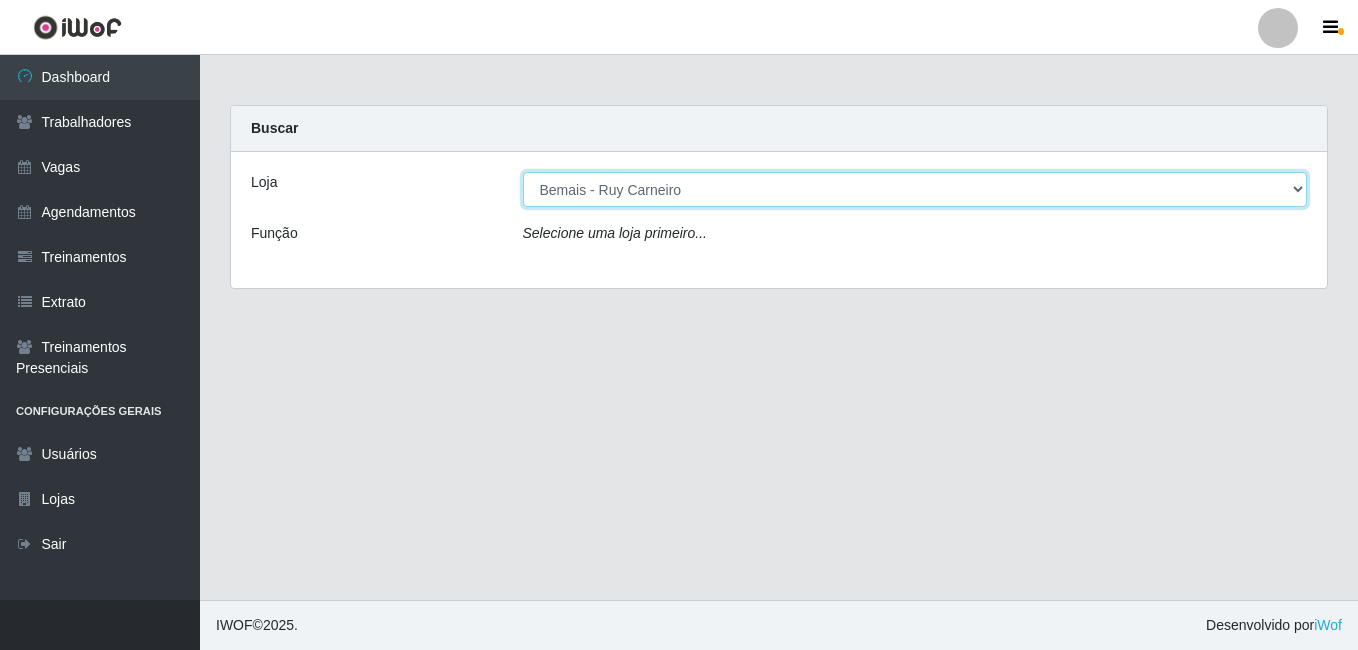 click on "[Selecione...] Bemais - Ruy Carneiro" at bounding box center (915, 189) 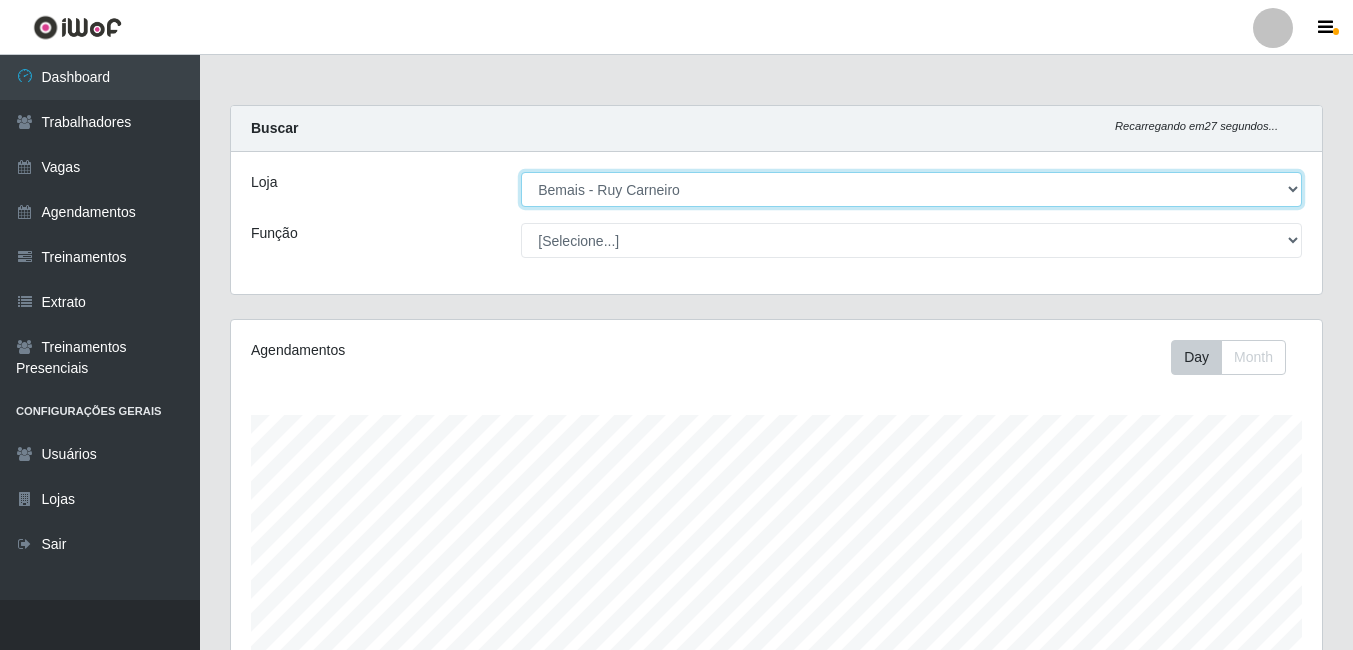 scroll, scrollTop: 999585, scrollLeft: 998909, axis: both 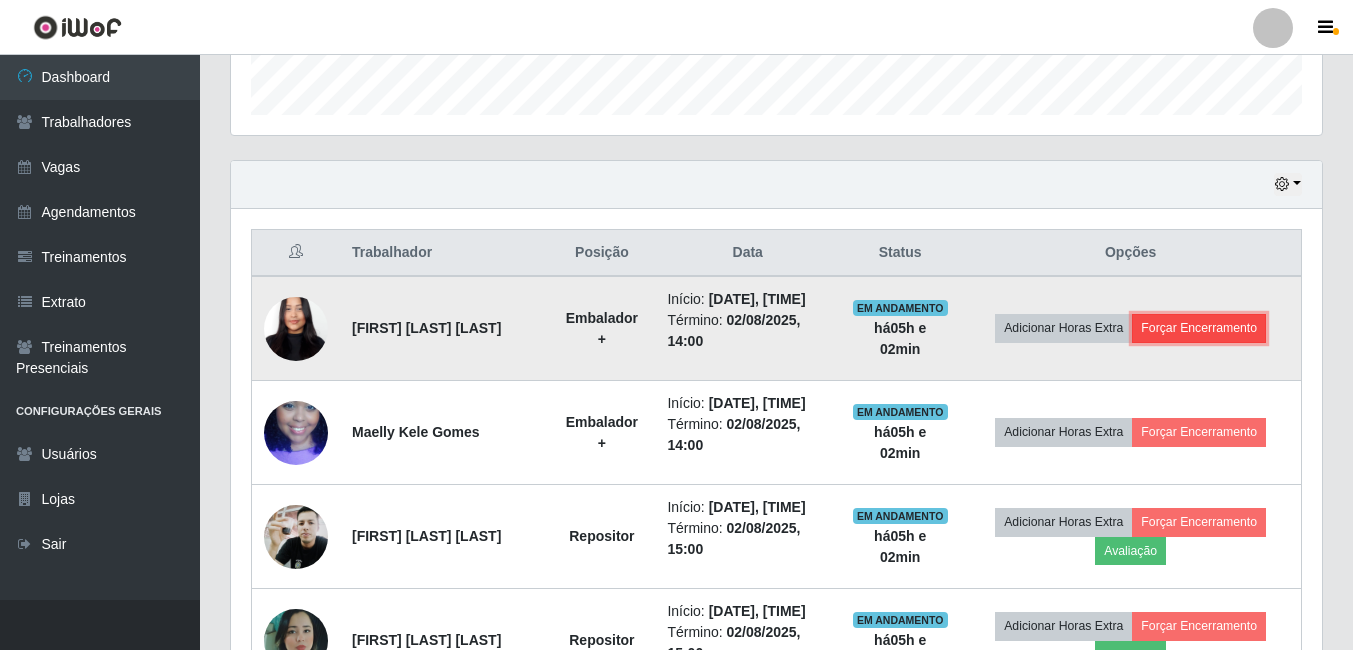 click on "Forçar Encerramento" at bounding box center [1199, 328] 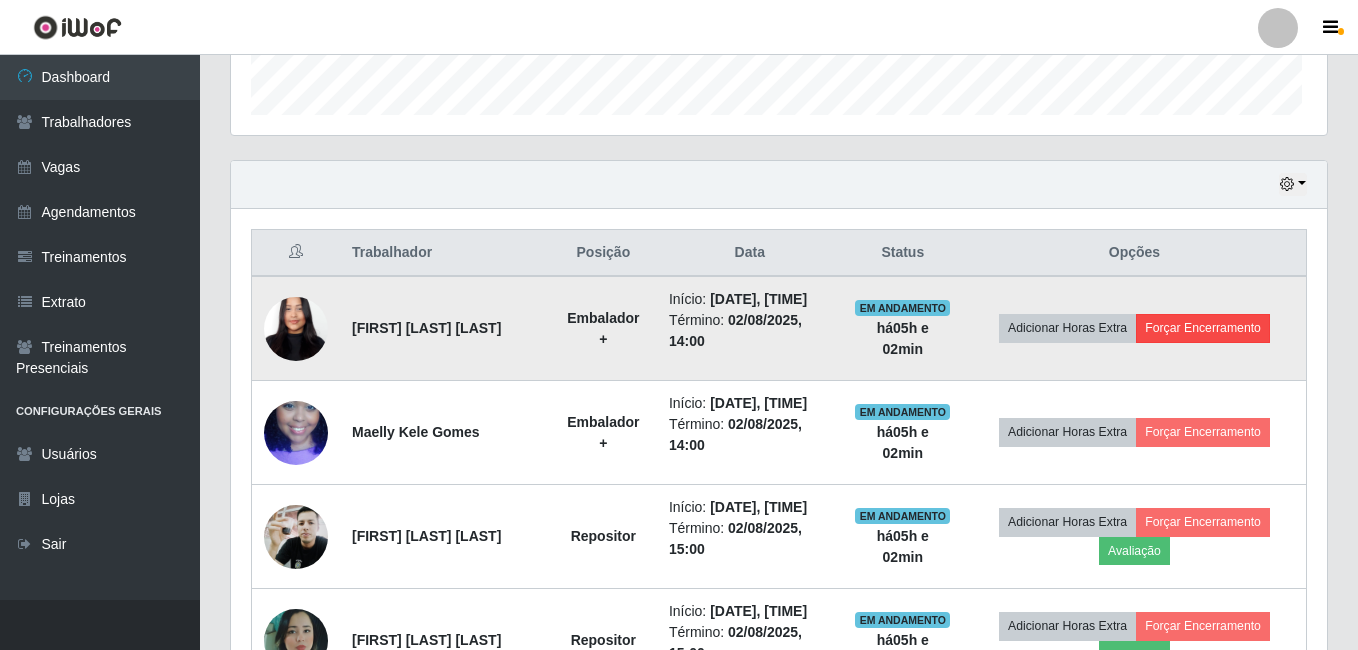 scroll, scrollTop: 999585, scrollLeft: 998919, axis: both 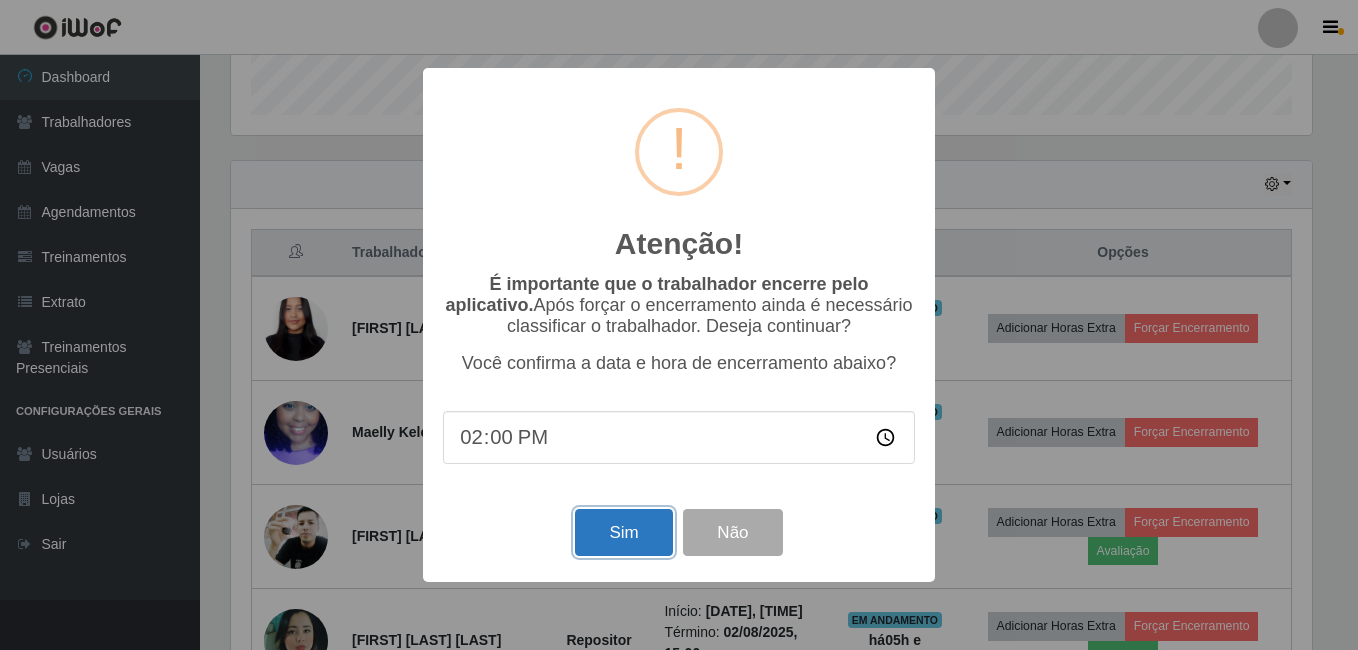 click on "Sim" at bounding box center (623, 532) 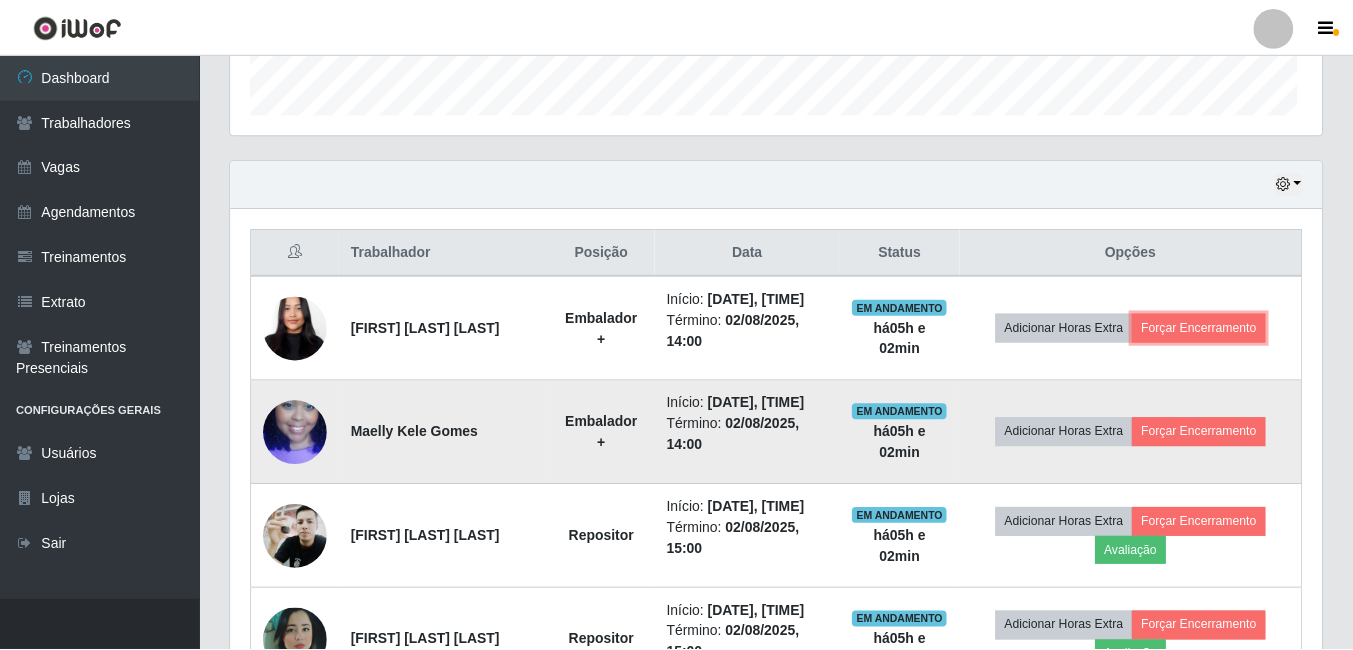 scroll, scrollTop: 999585, scrollLeft: 998909, axis: both 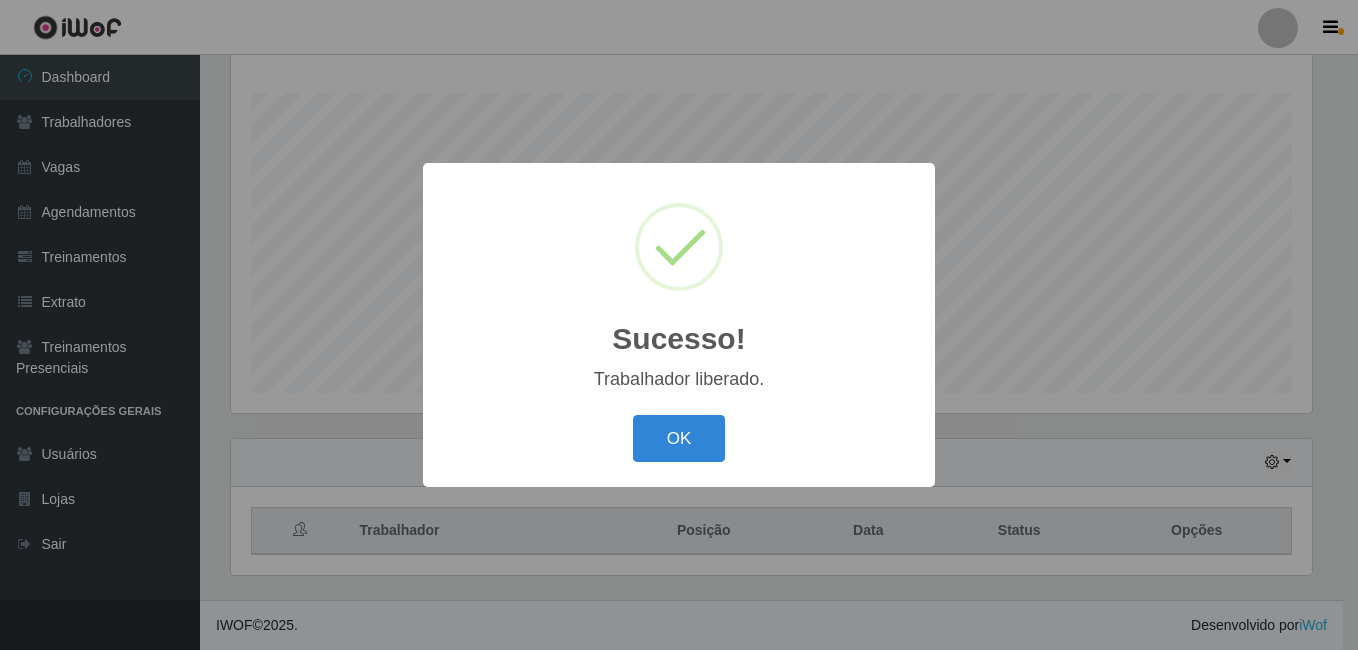 drag, startPoint x: 679, startPoint y: 440, endPoint x: 818, endPoint y: 442, distance: 139.01439 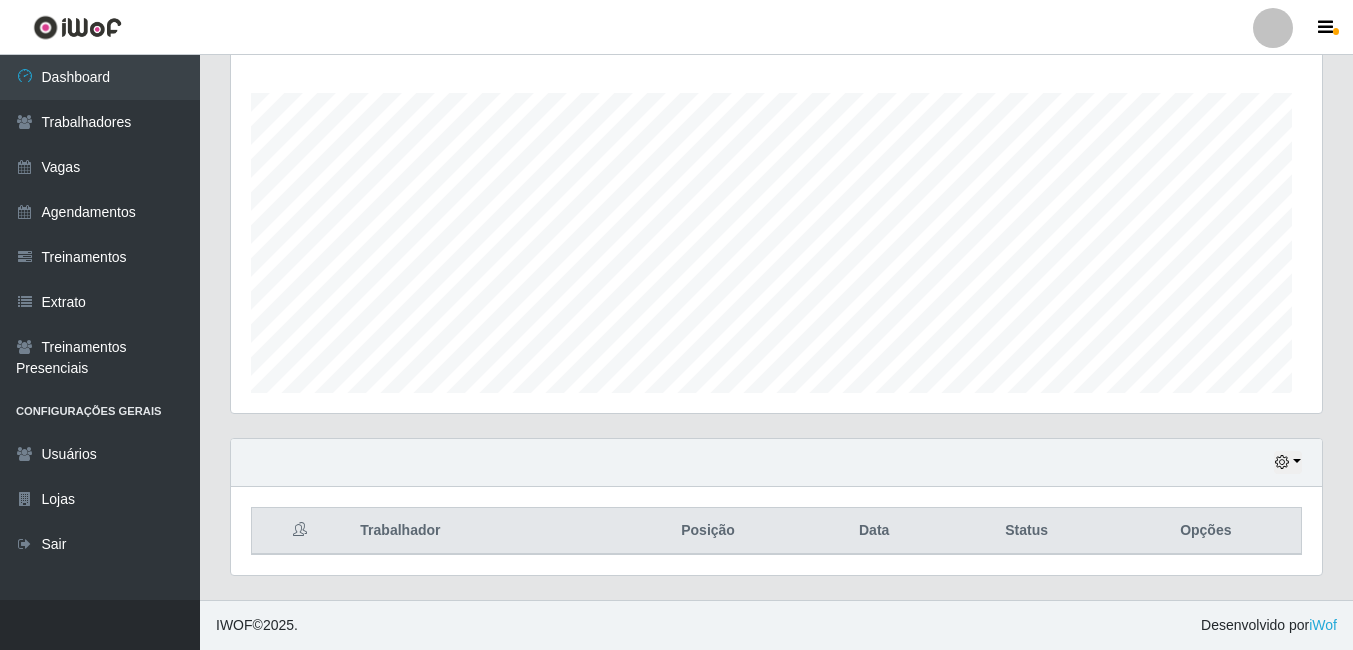 scroll, scrollTop: 999585, scrollLeft: 998909, axis: both 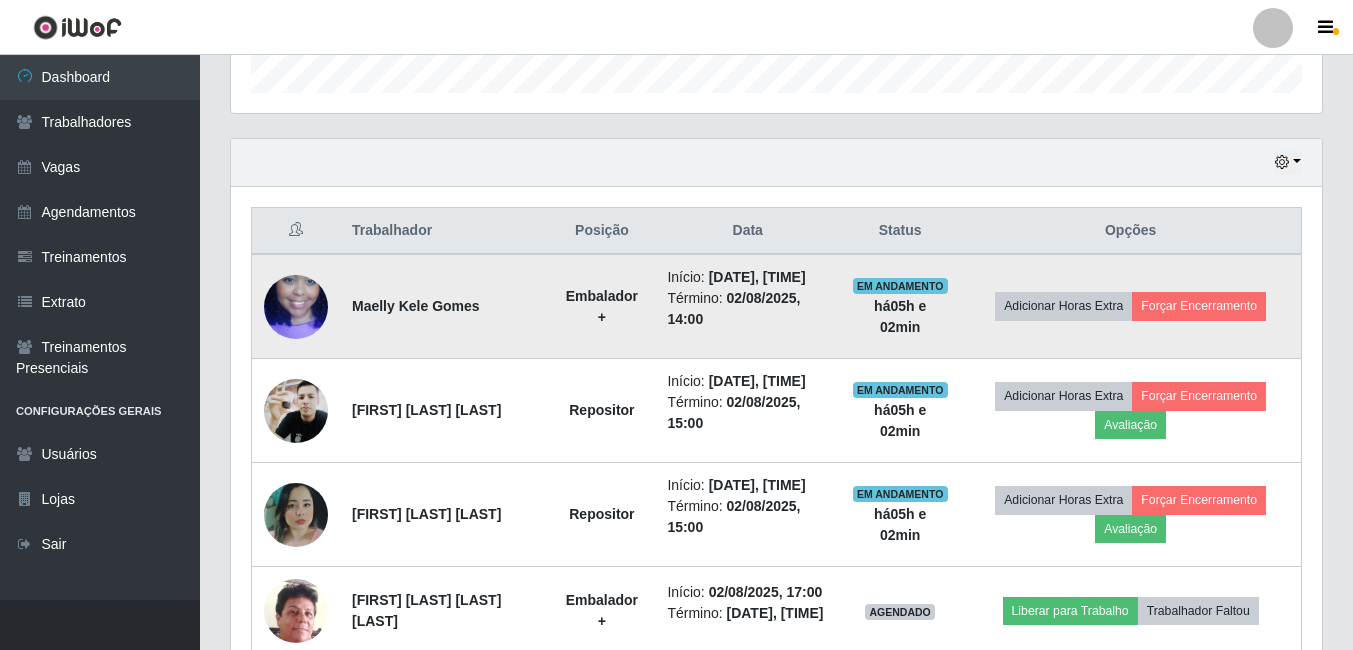 drag, startPoint x: 1221, startPoint y: 291, endPoint x: 1221, endPoint y: 313, distance: 22 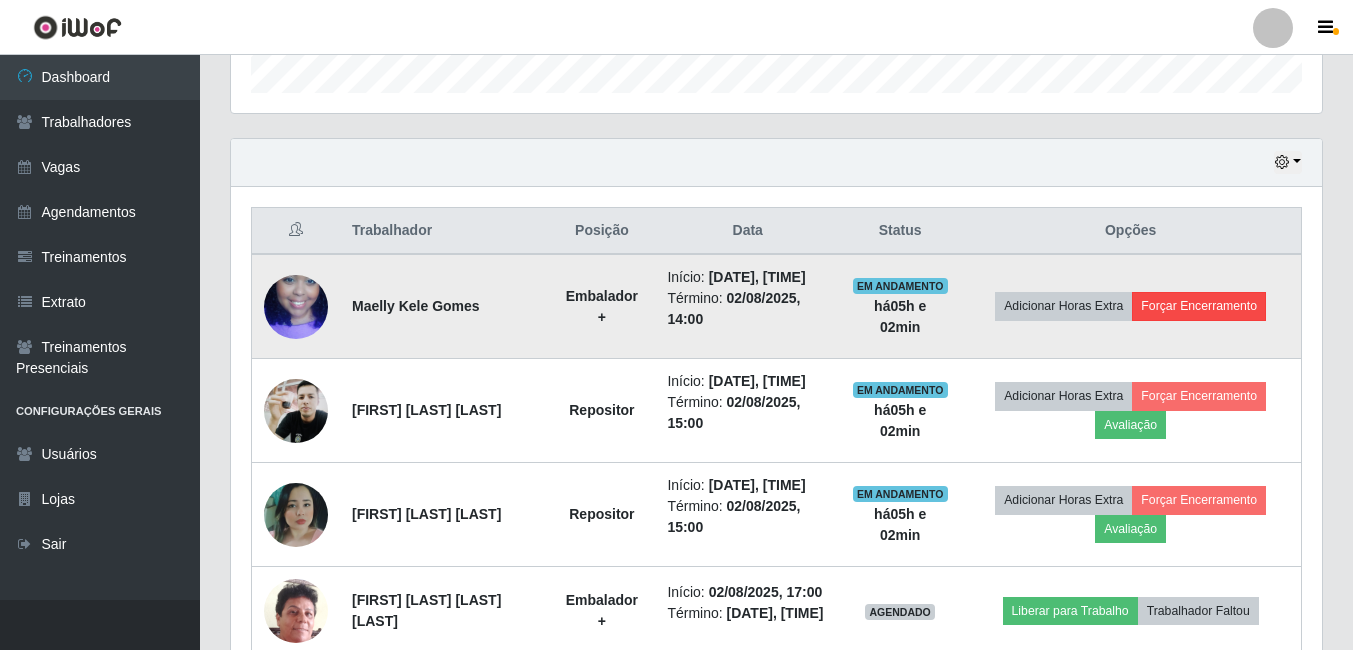 click on "Adicionar Horas Extra Forçar Encerramento" at bounding box center [1130, 306] 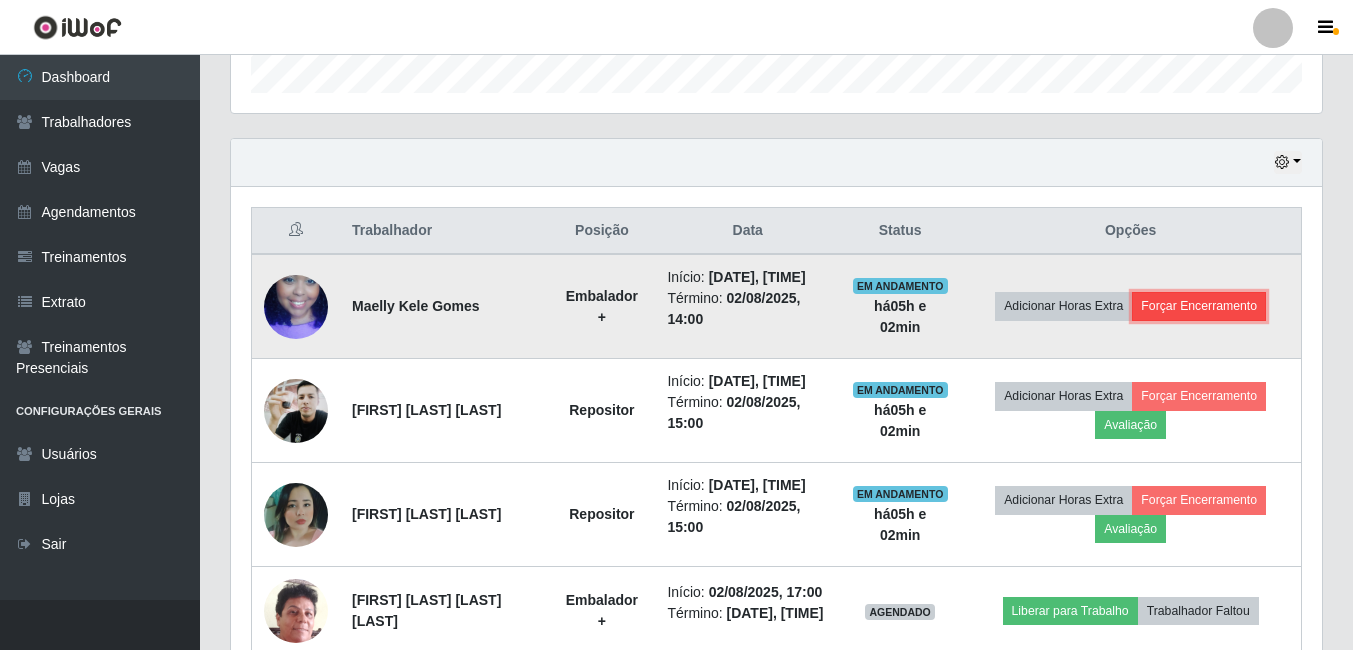 click on "Forçar Encerramento" at bounding box center [1199, 306] 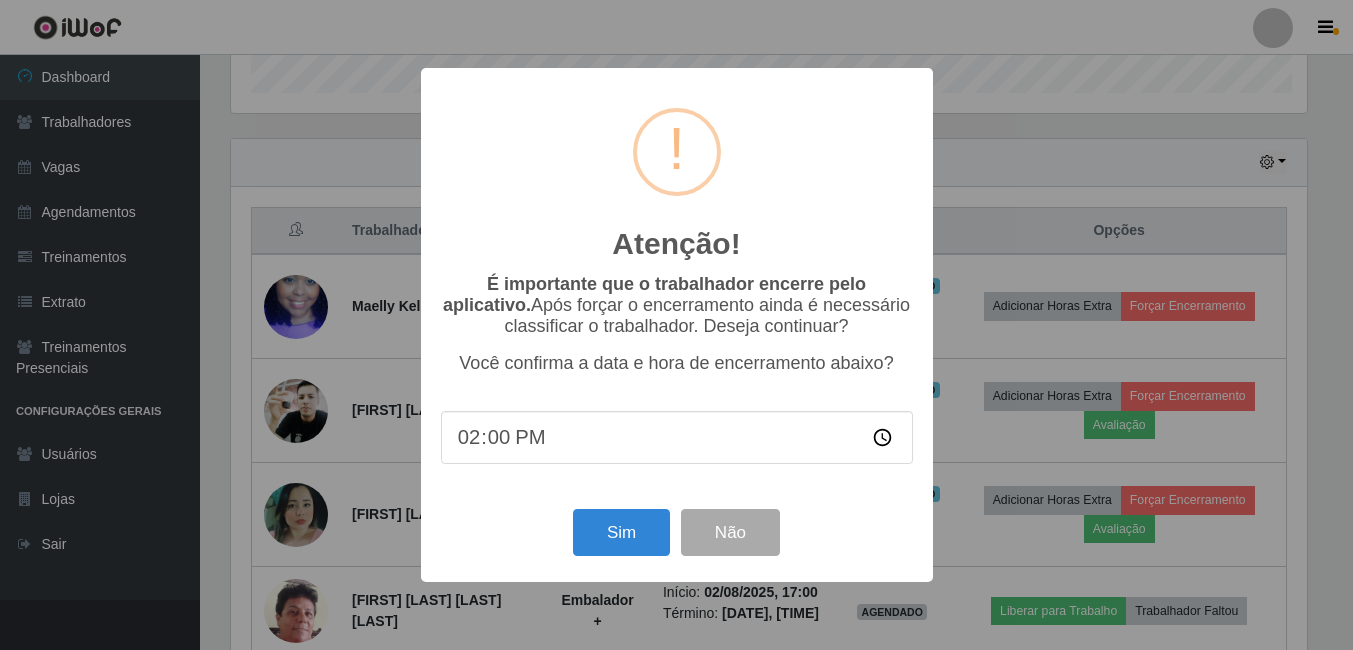 scroll, scrollTop: 999585, scrollLeft: 998919, axis: both 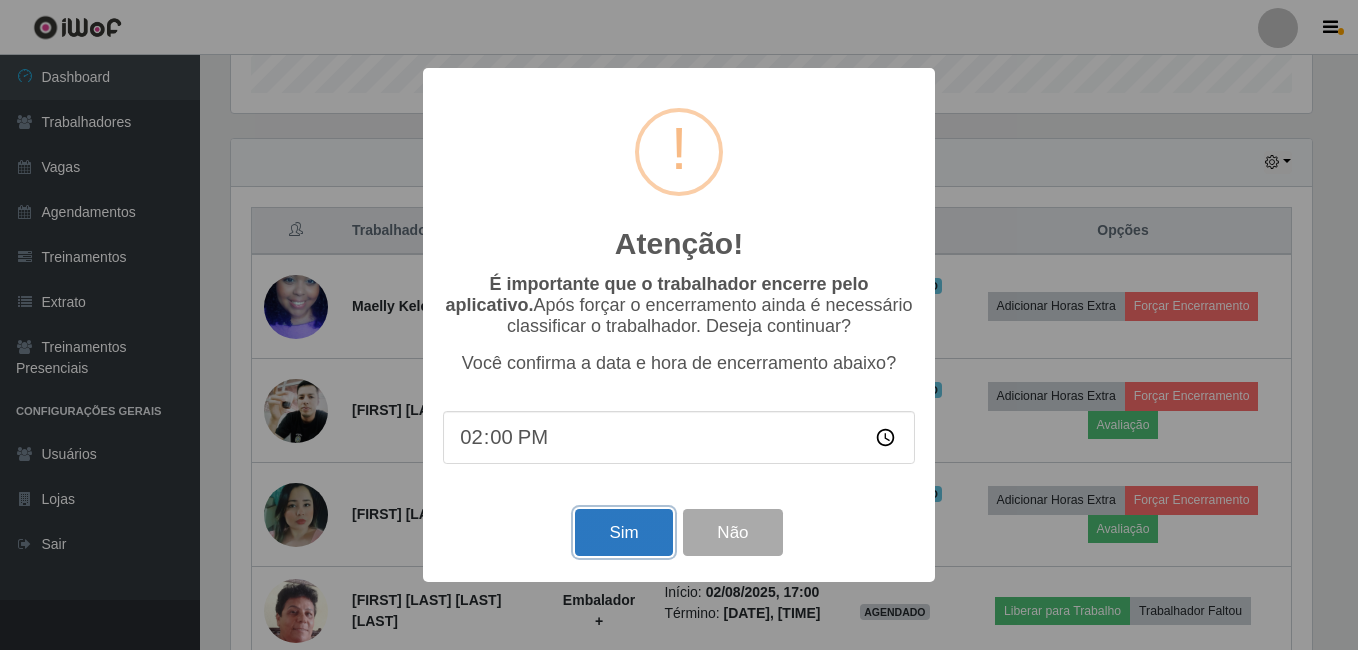 click on "Sim" at bounding box center [623, 532] 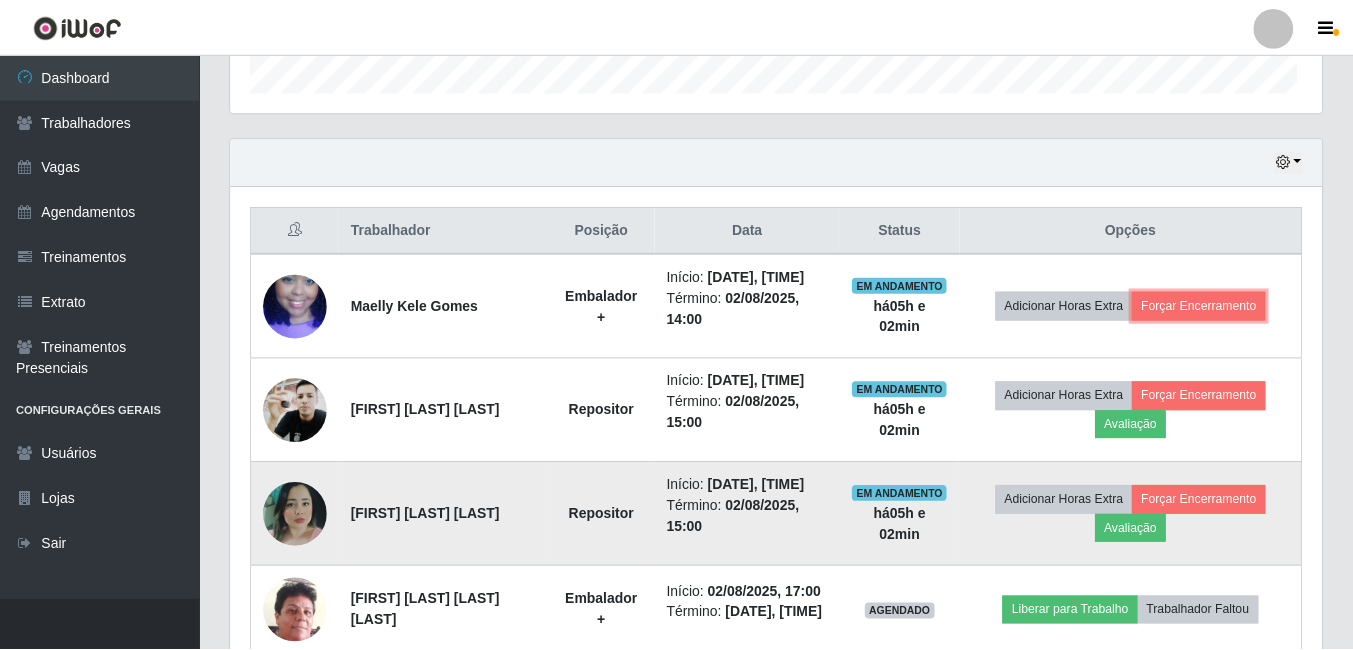 scroll, scrollTop: 999585, scrollLeft: 998909, axis: both 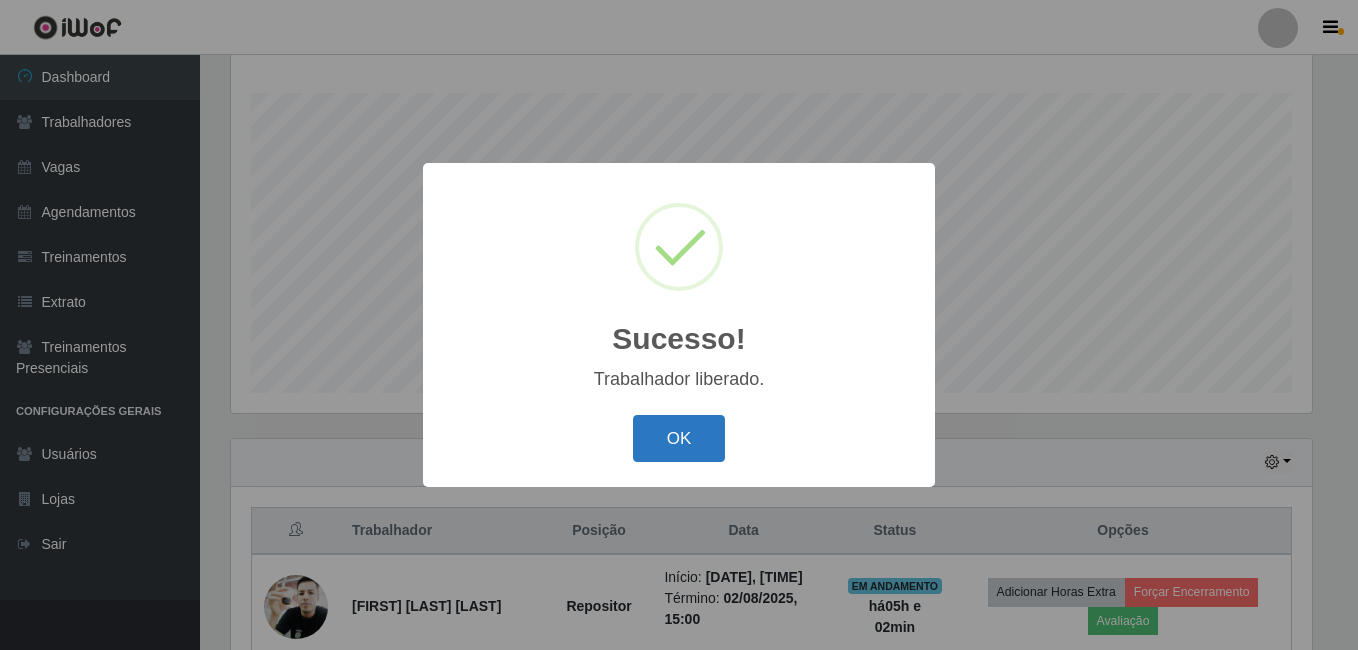 click on "OK" at bounding box center (679, 438) 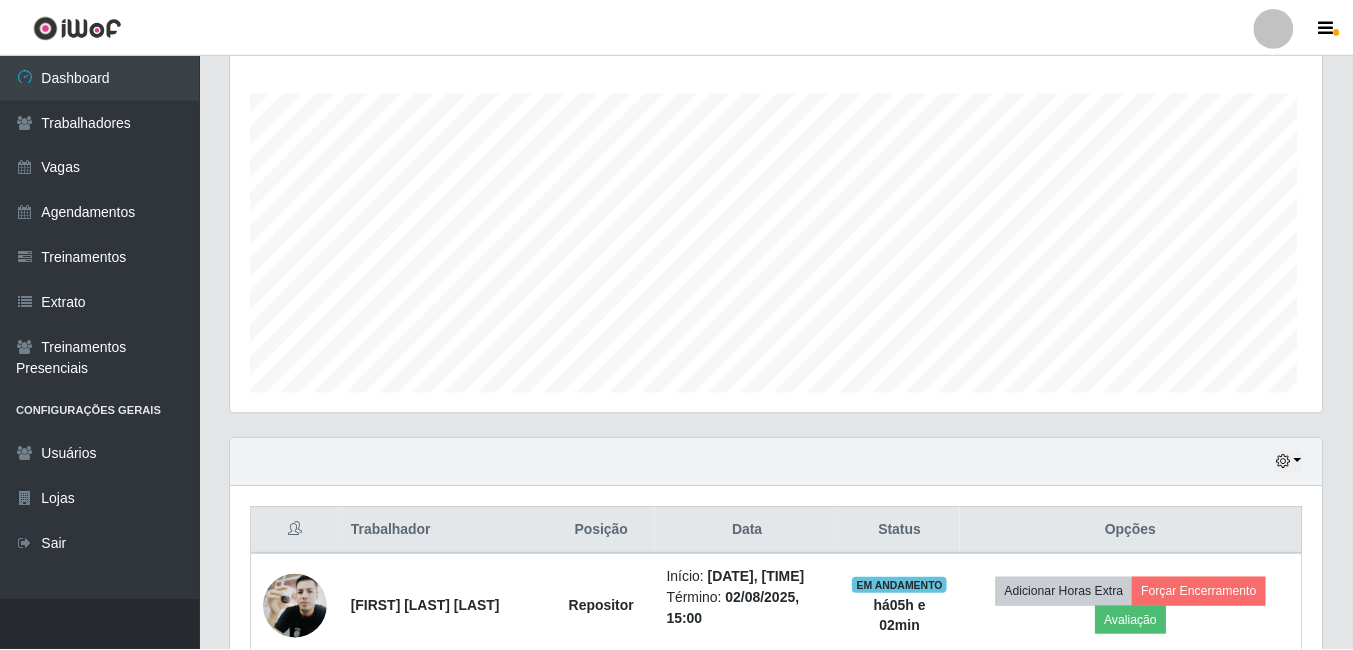 scroll, scrollTop: 999585, scrollLeft: 998909, axis: both 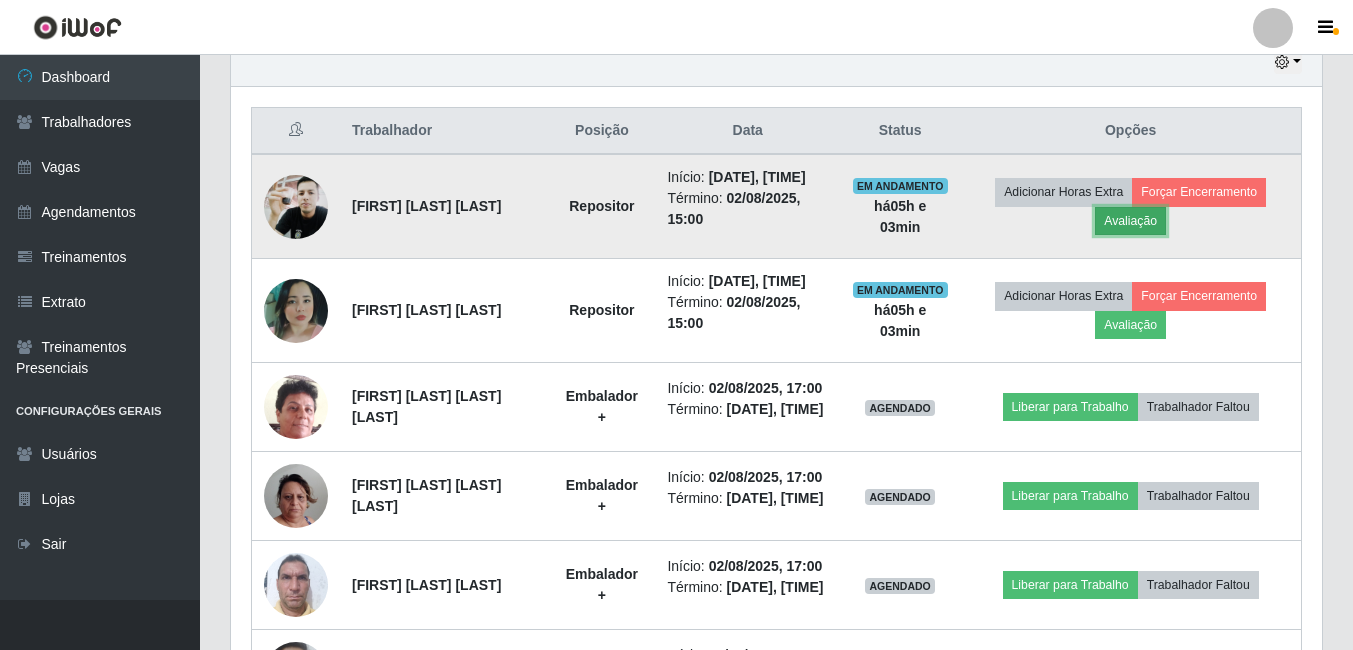 click on "Avaliação" at bounding box center [1130, 221] 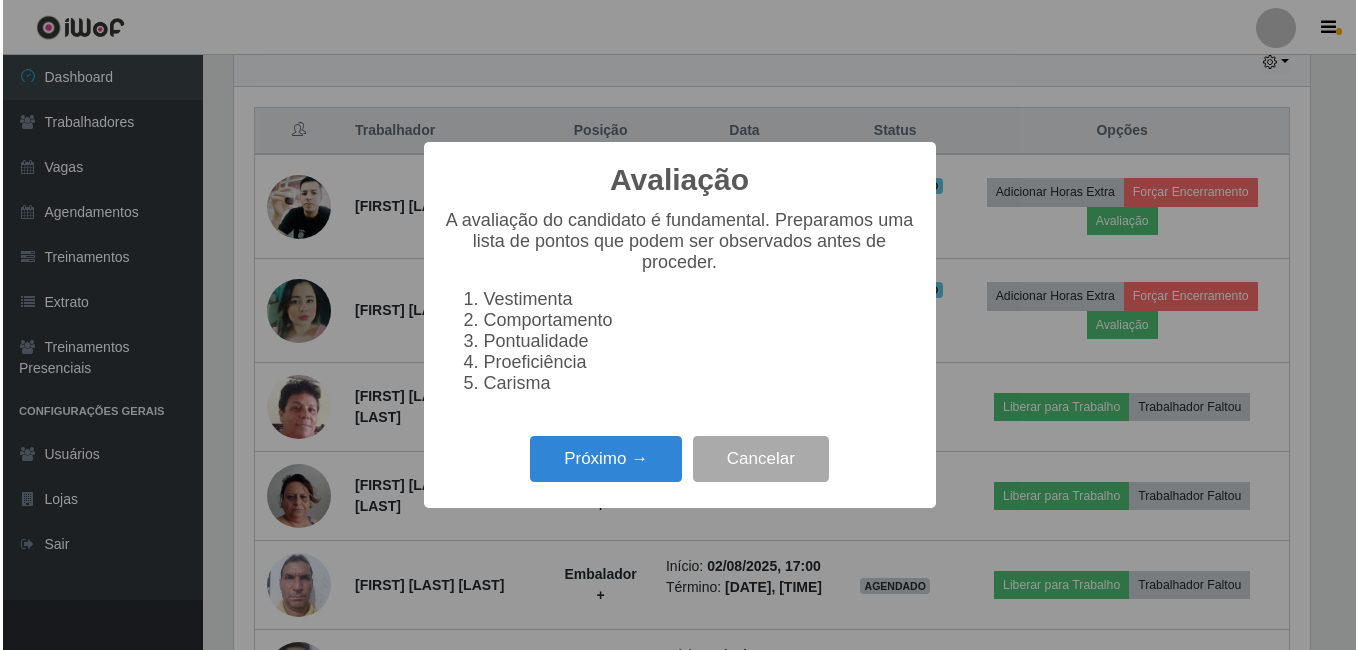 scroll, scrollTop: 999585, scrollLeft: 998919, axis: both 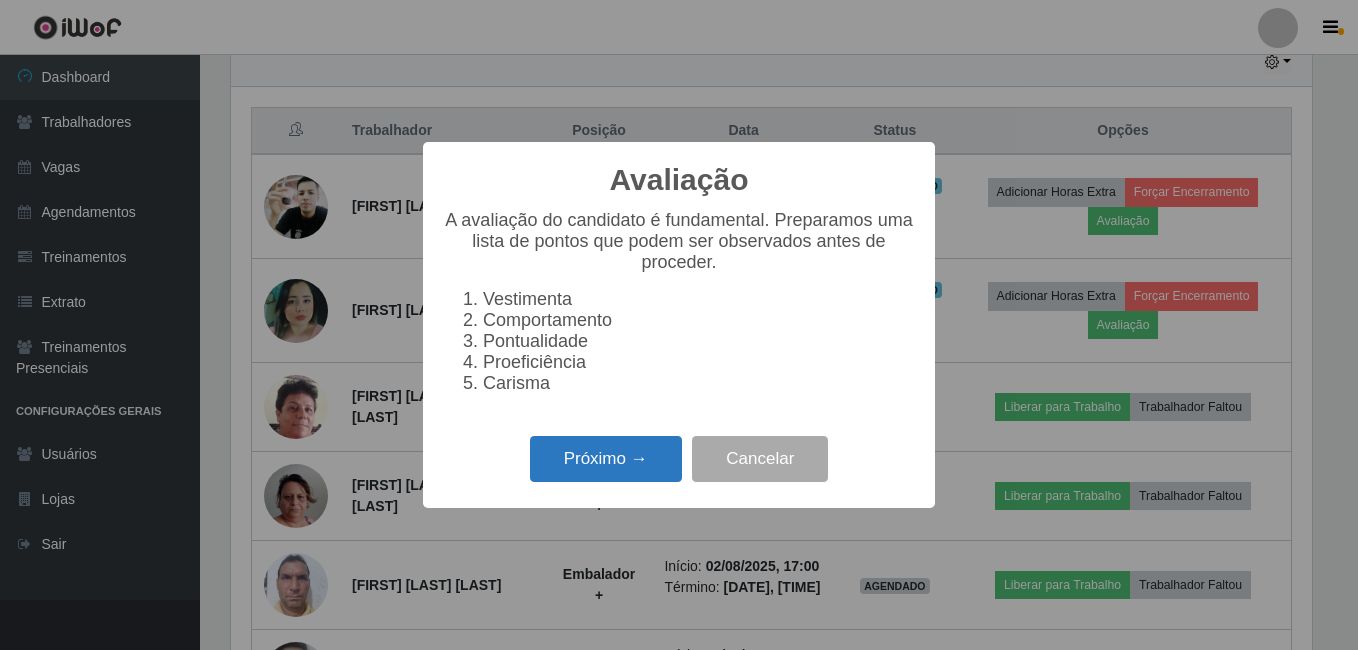 click on "Próximo →" at bounding box center (606, 459) 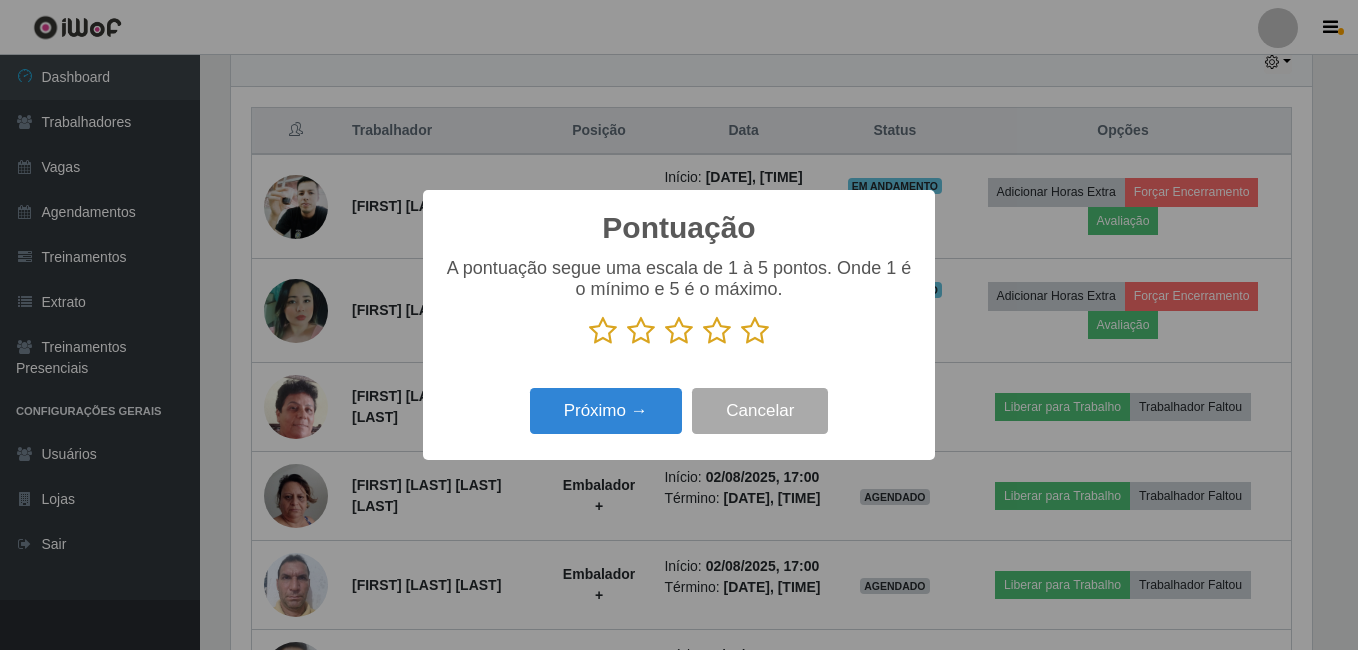 click at bounding box center (755, 331) 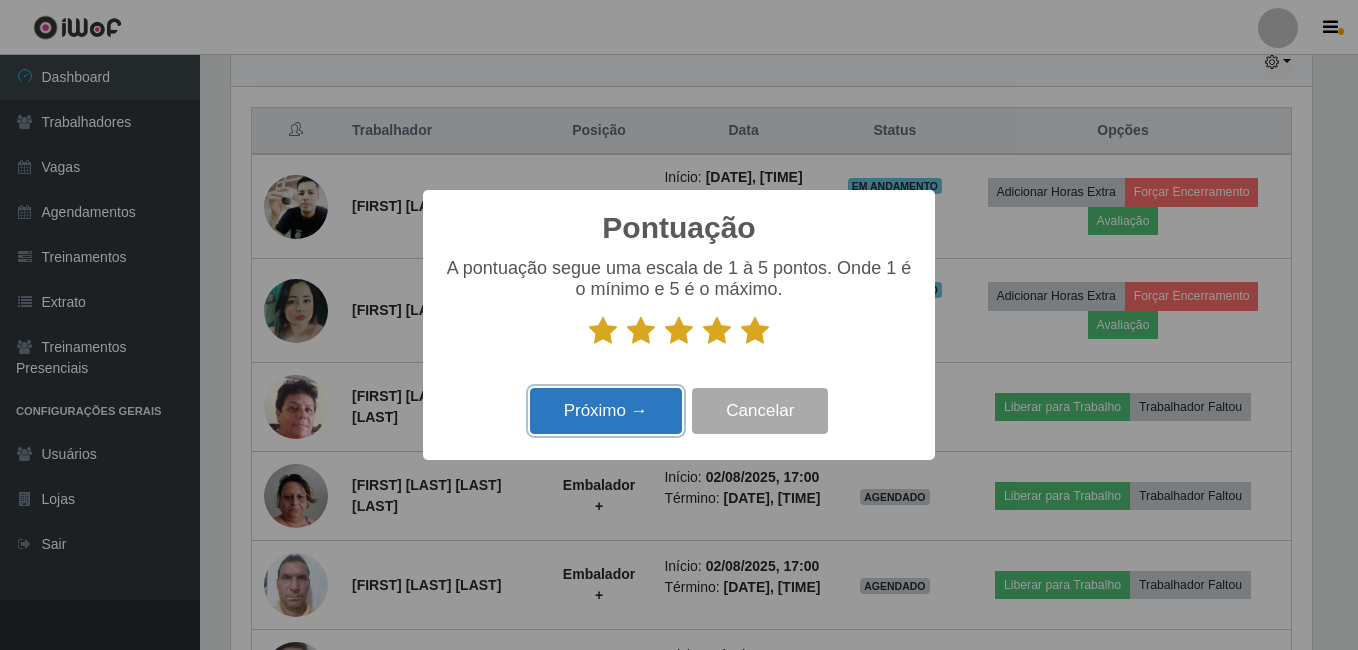 click on "Próximo →" at bounding box center [606, 411] 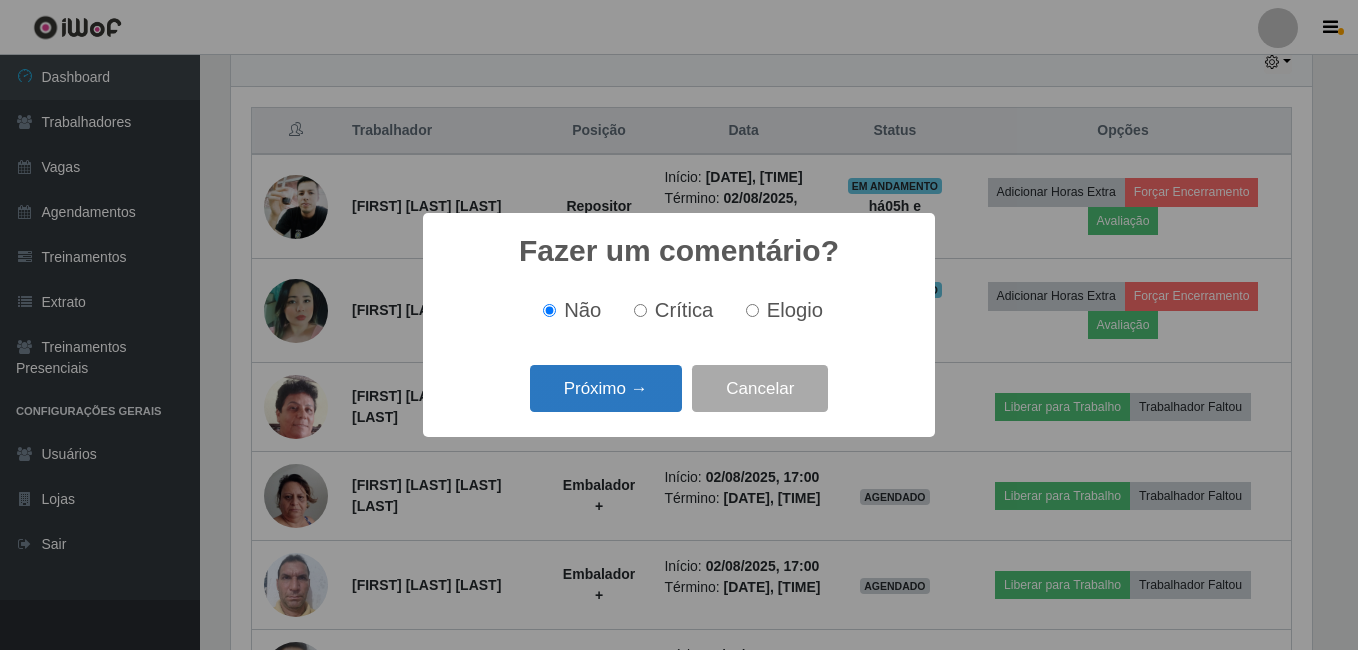 click on "Próximo →" at bounding box center (606, 388) 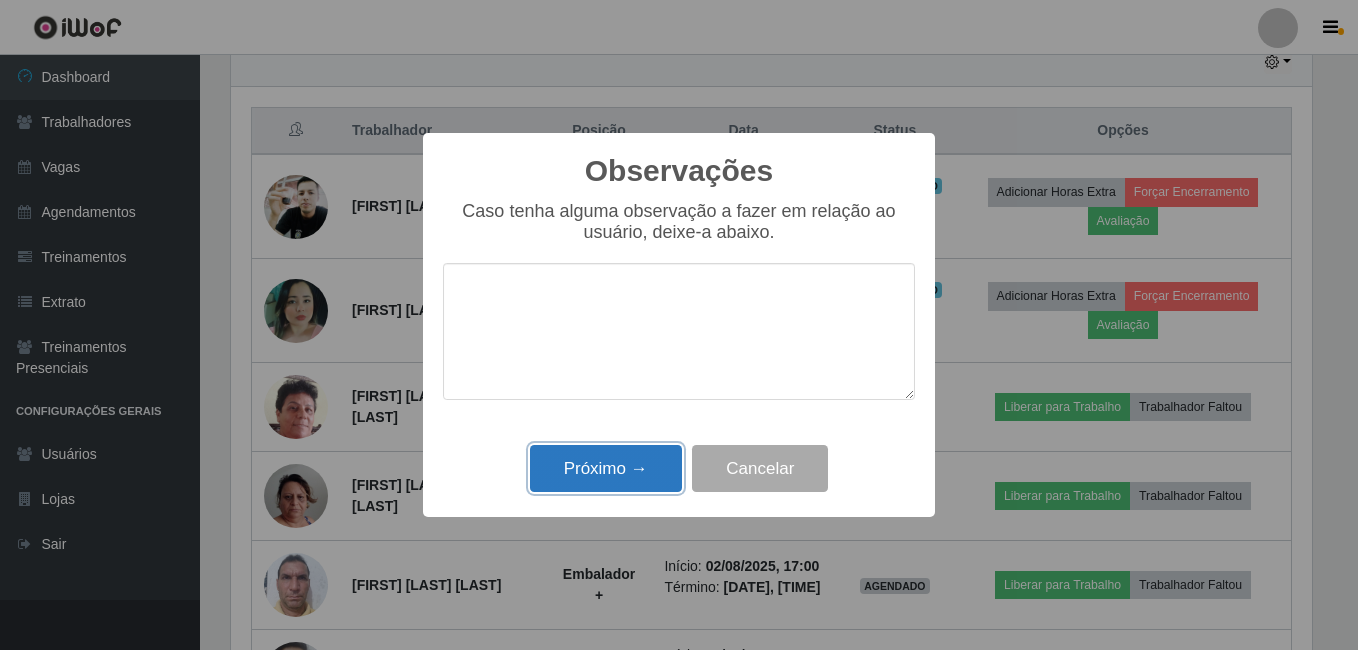click on "Próximo →" at bounding box center (606, 468) 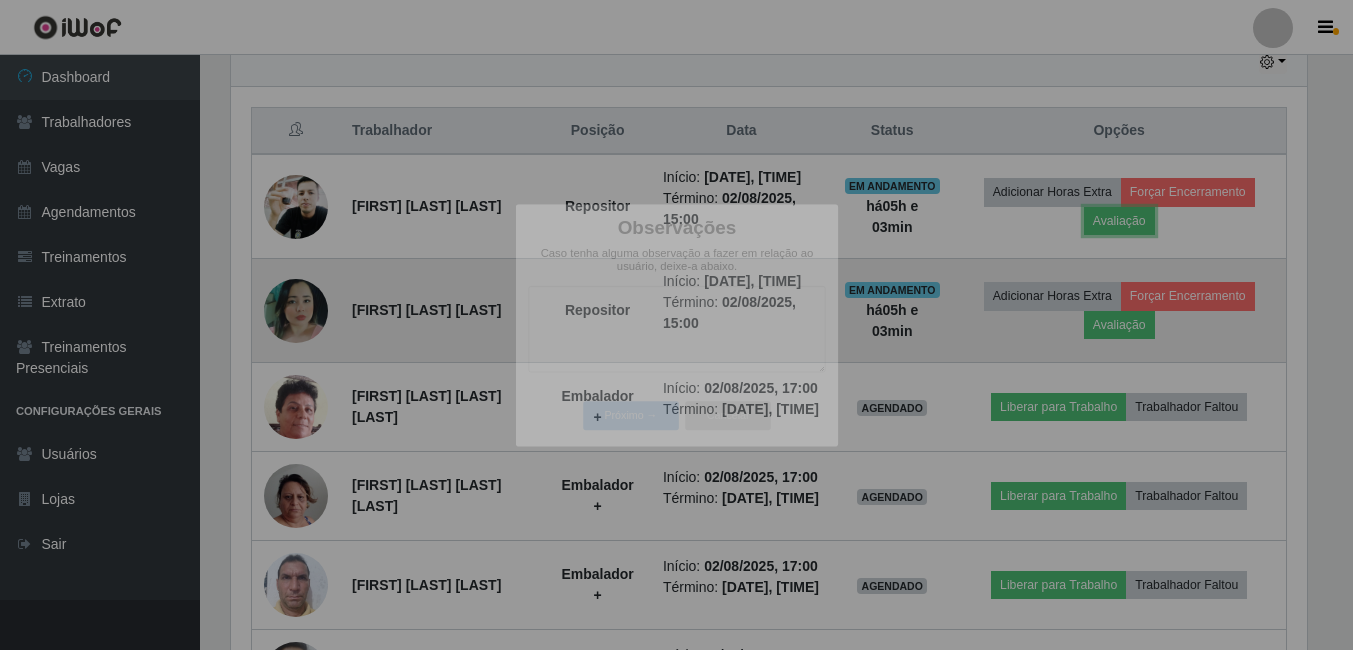 scroll, scrollTop: 999585, scrollLeft: 998909, axis: both 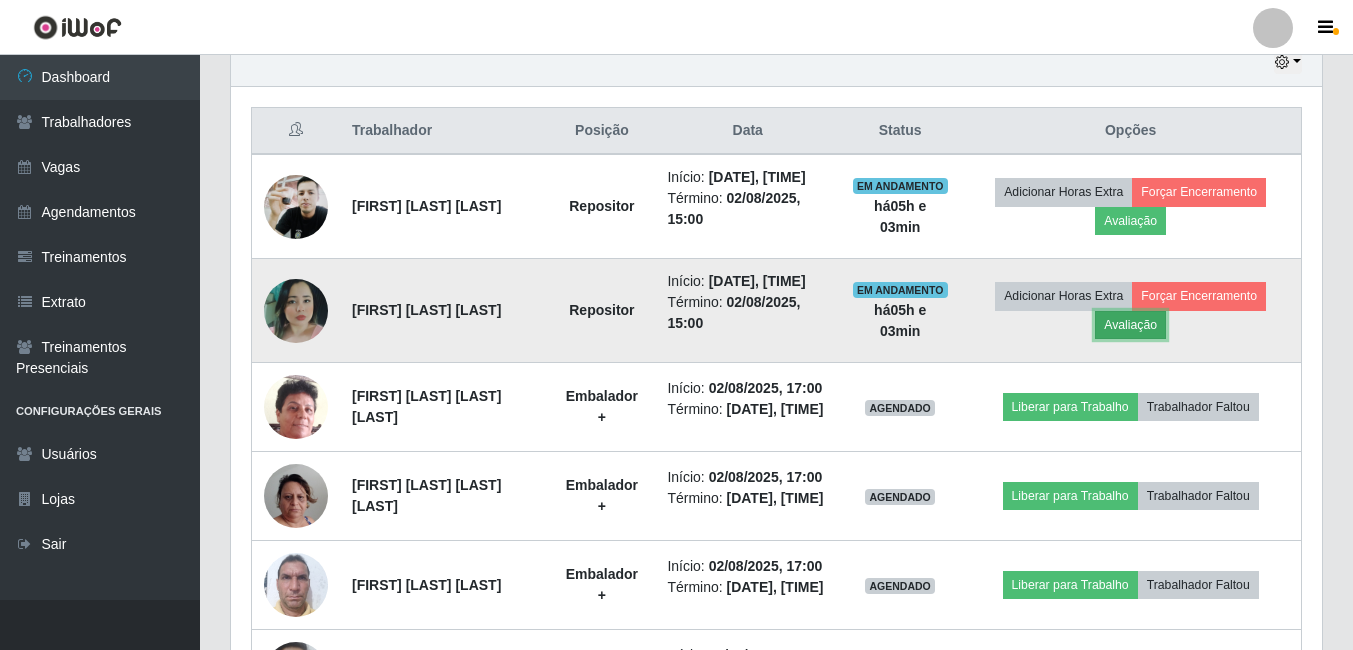 click on "Avaliação" at bounding box center [1130, 325] 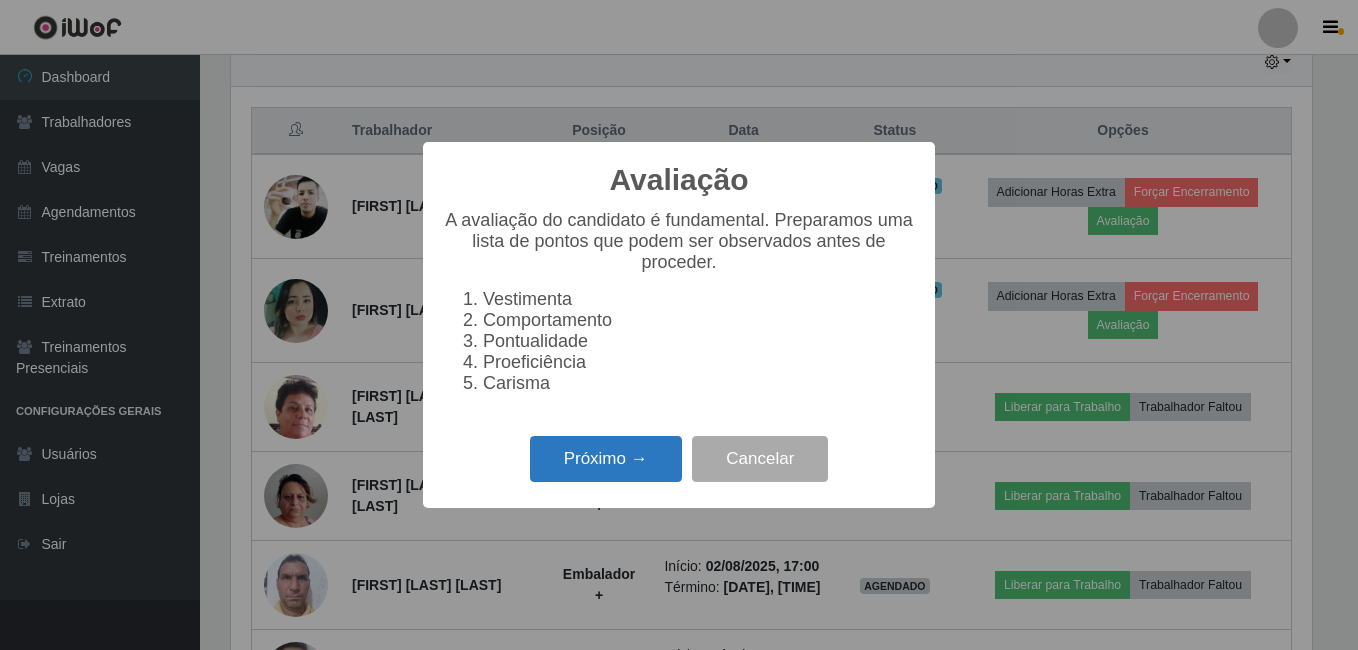 click on "Próximo →" at bounding box center [606, 459] 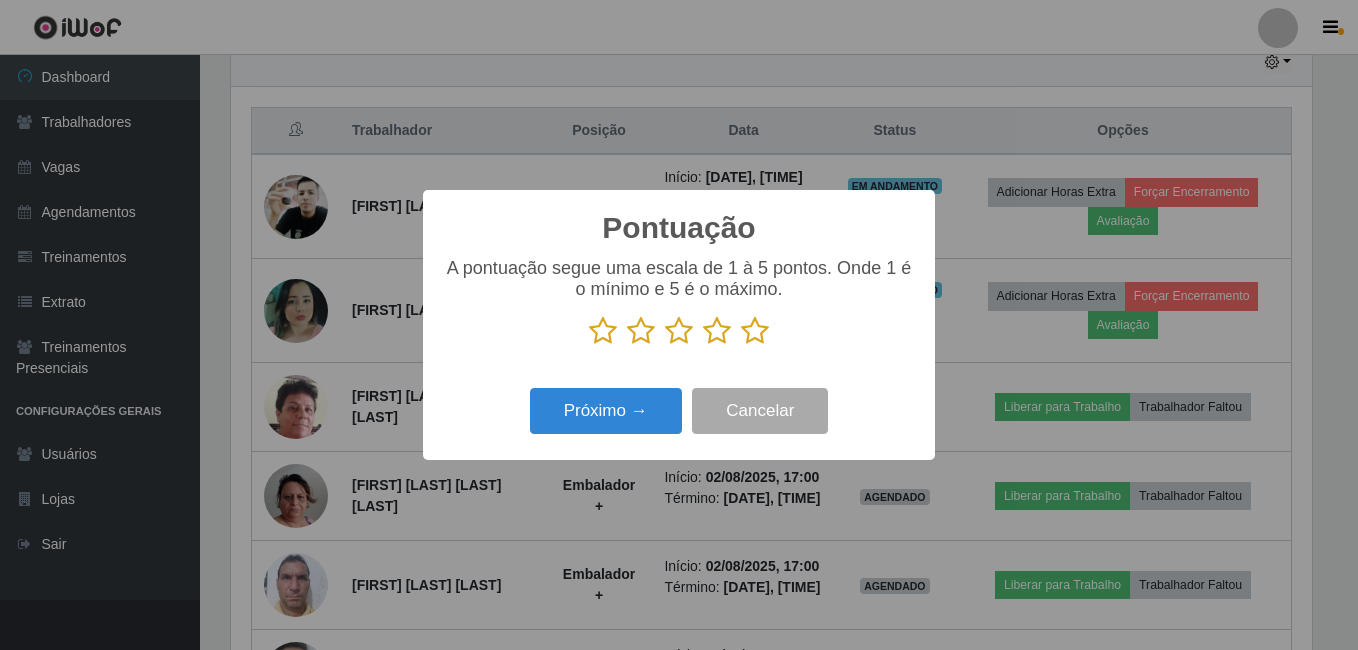 click at bounding box center [755, 331] 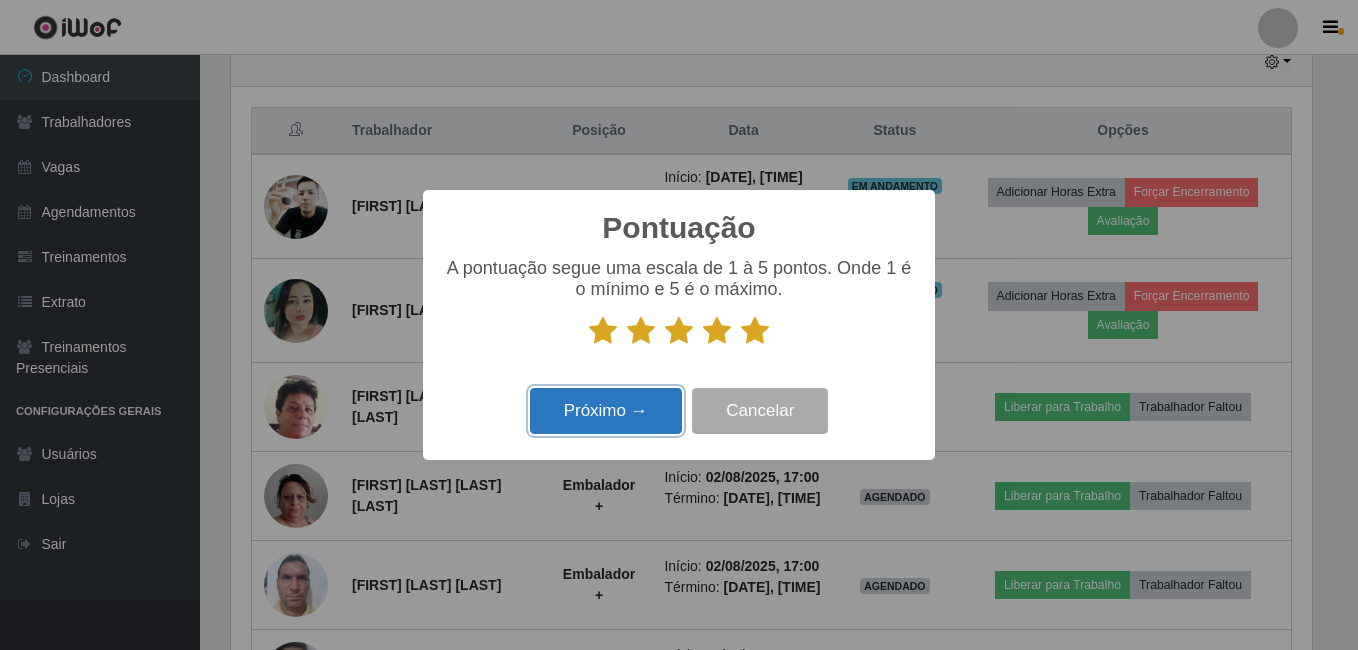click on "Próximo →" at bounding box center [606, 411] 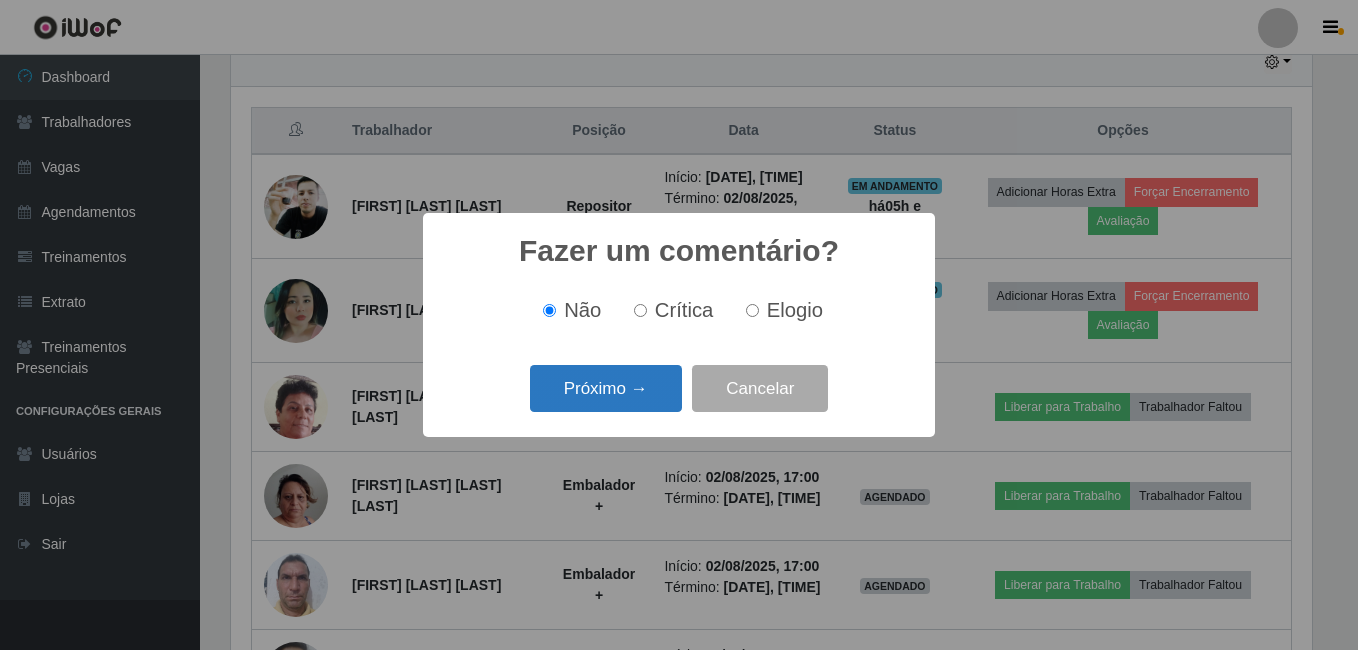 click on "Próximo →" at bounding box center [606, 388] 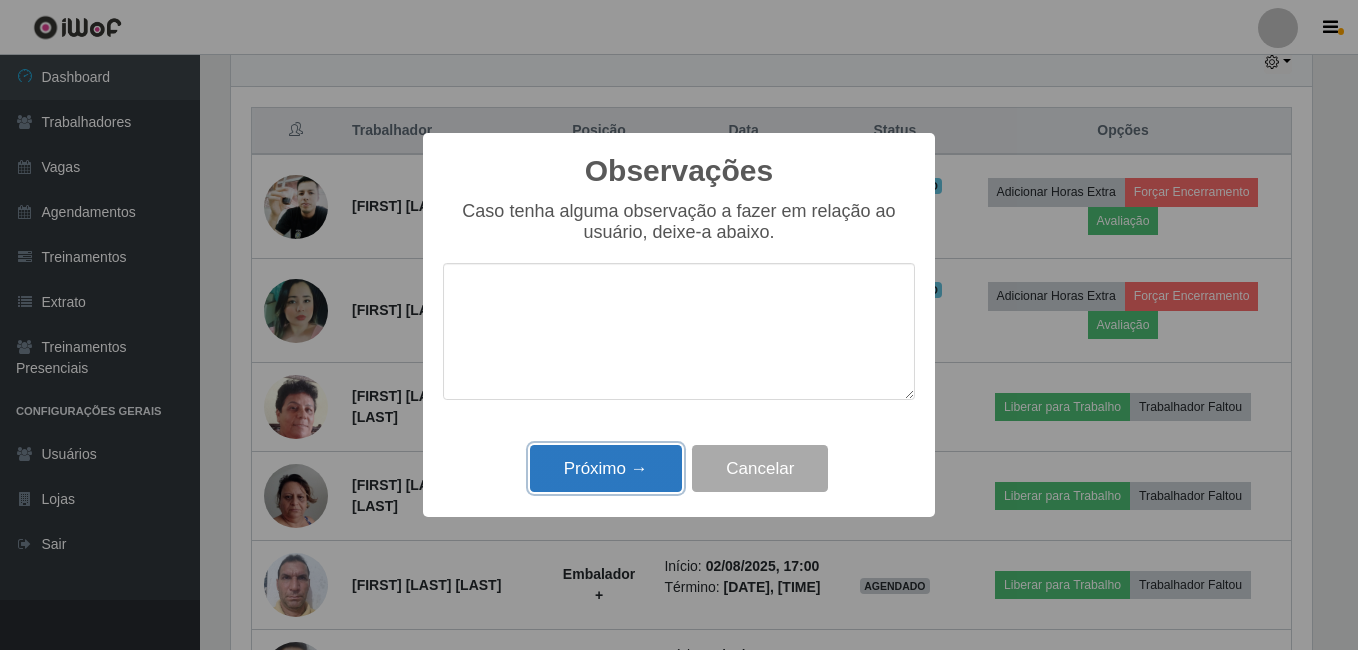 click on "Próximo →" at bounding box center (606, 468) 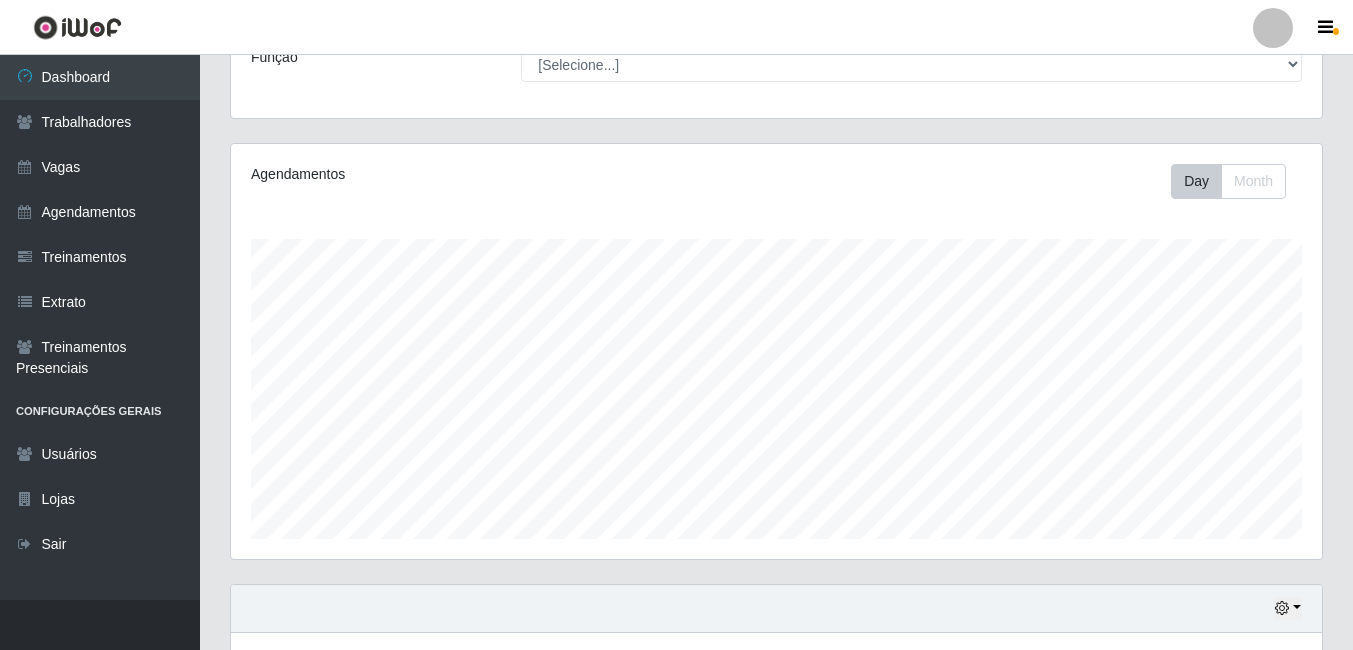 scroll, scrollTop: 50, scrollLeft: 0, axis: vertical 